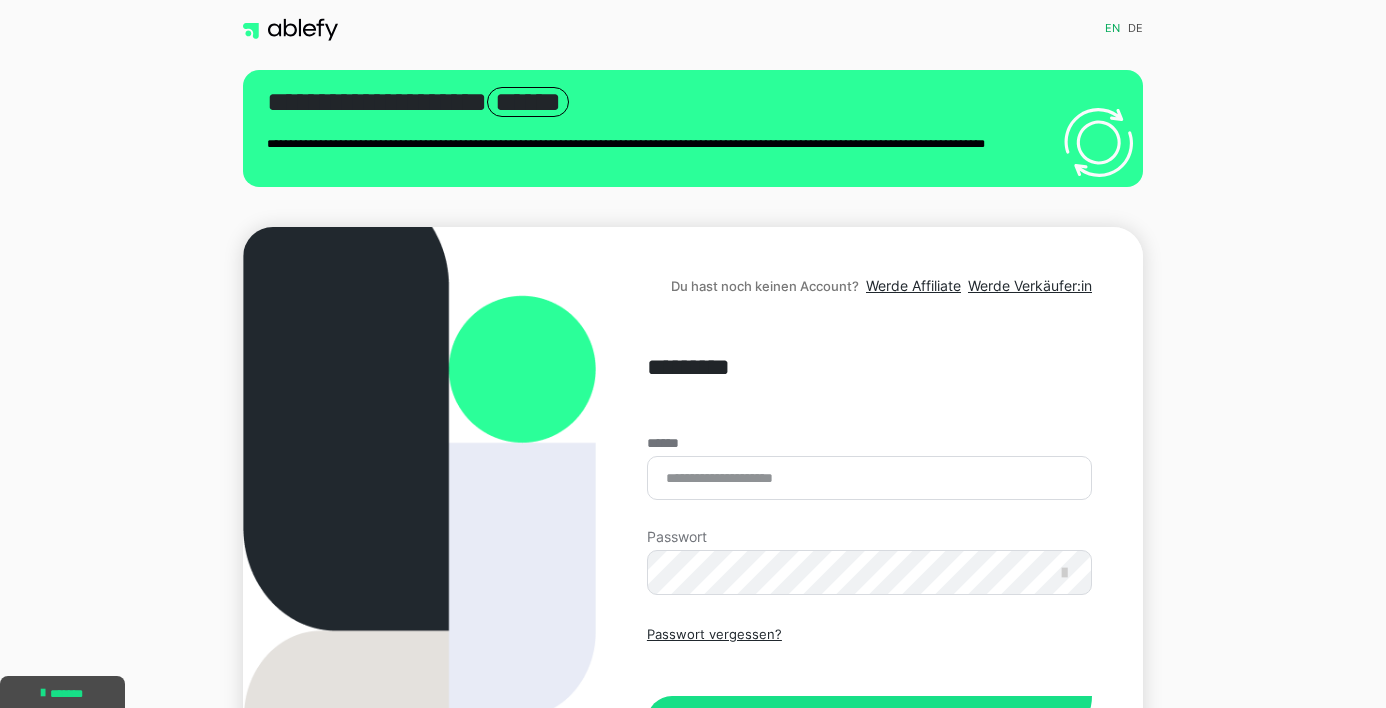 scroll, scrollTop: 0, scrollLeft: 0, axis: both 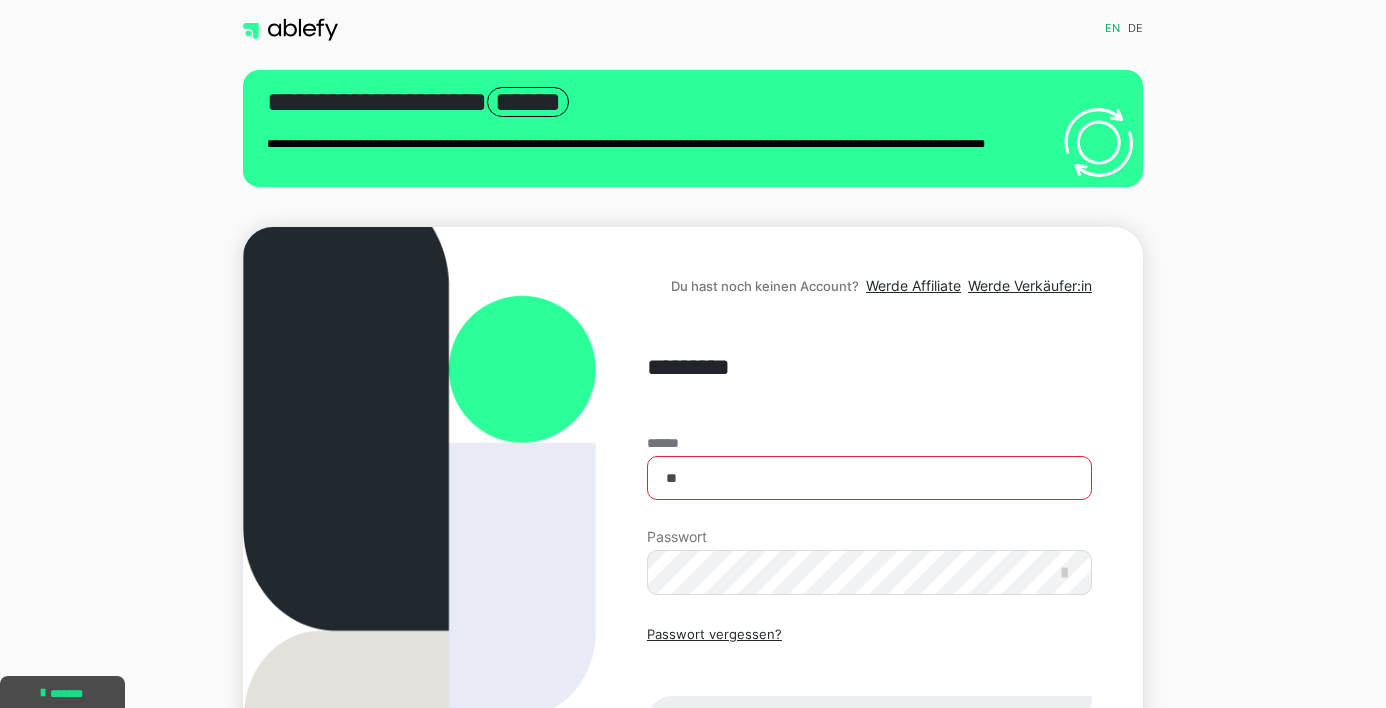type on "*" 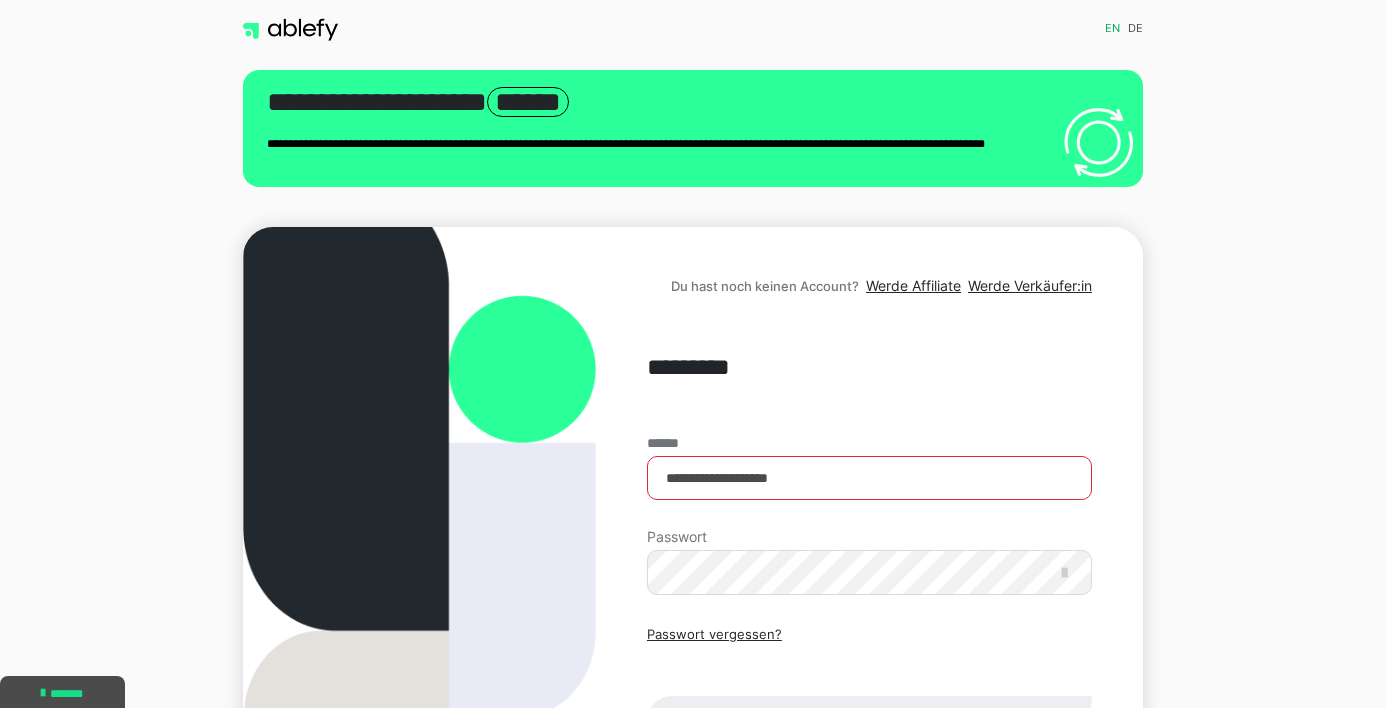 type on "**********" 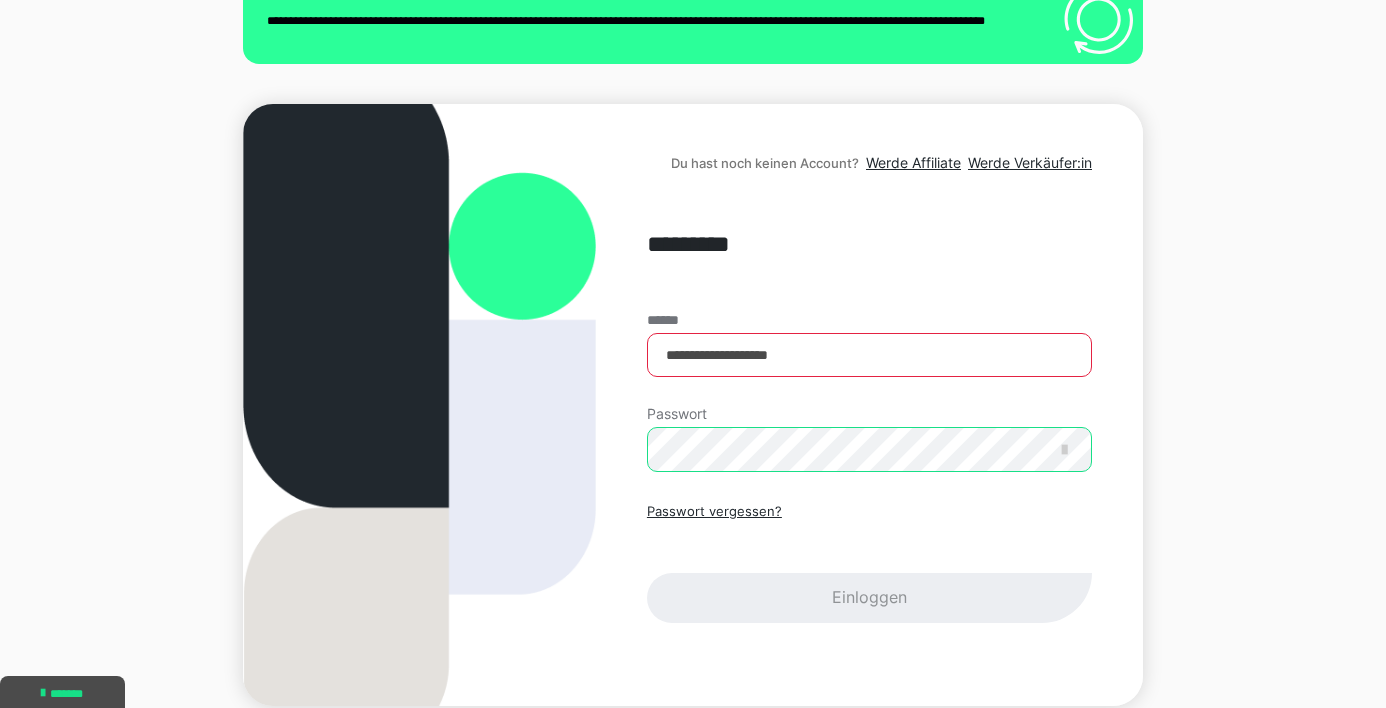 scroll, scrollTop: 163, scrollLeft: 0, axis: vertical 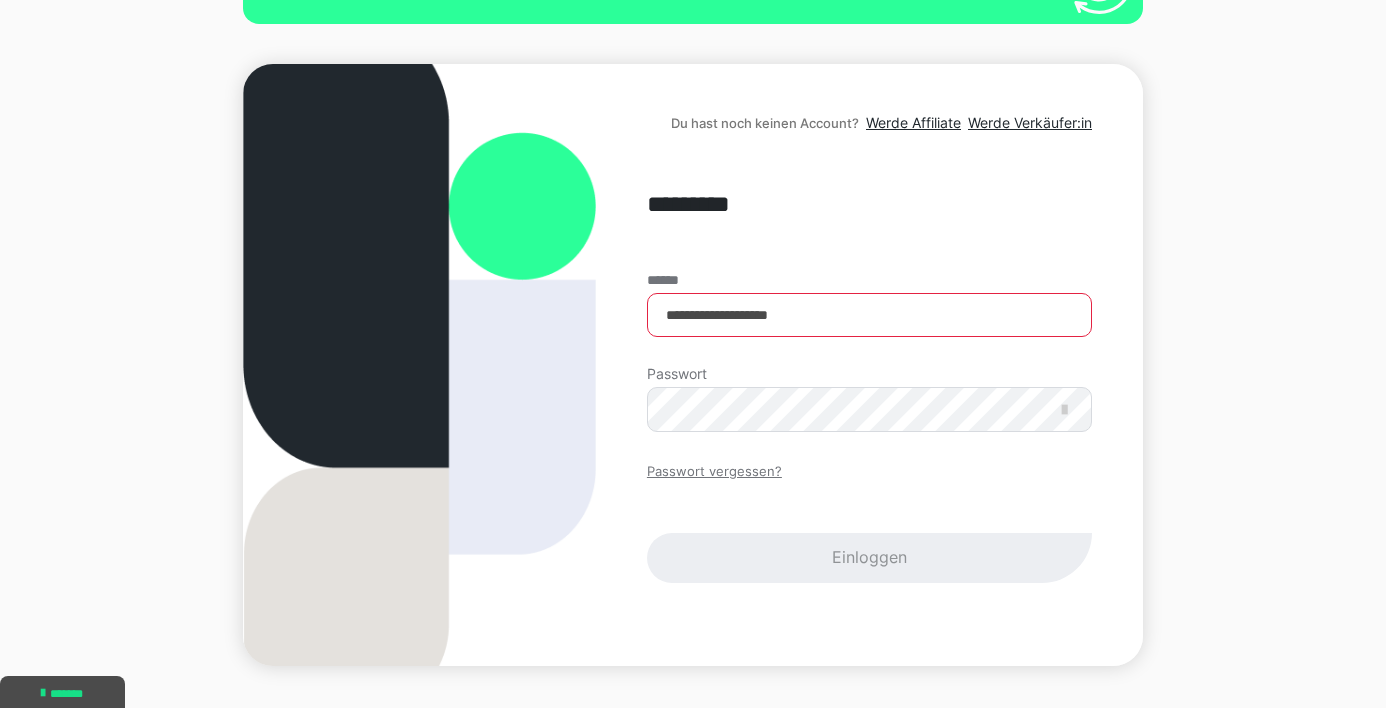 click on "Passwort vergessen?" at bounding box center (714, 472) 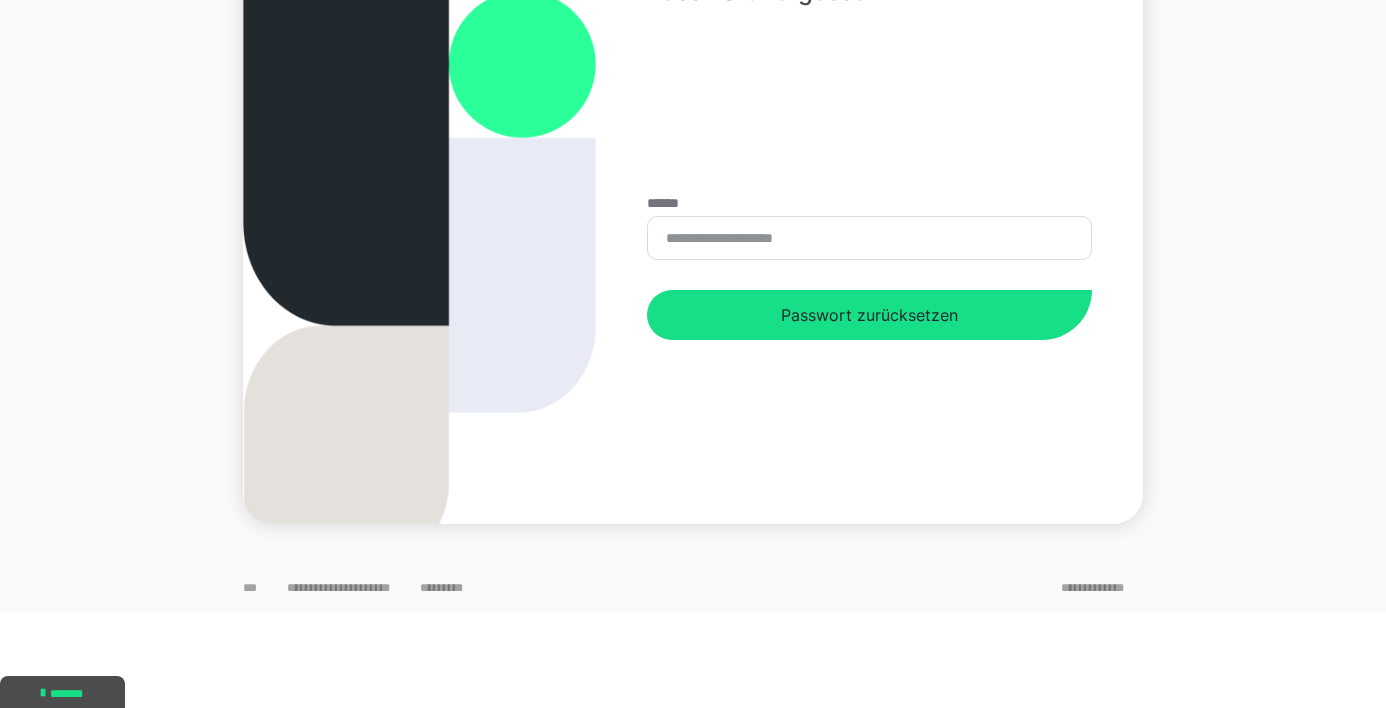 scroll, scrollTop: 67, scrollLeft: 0, axis: vertical 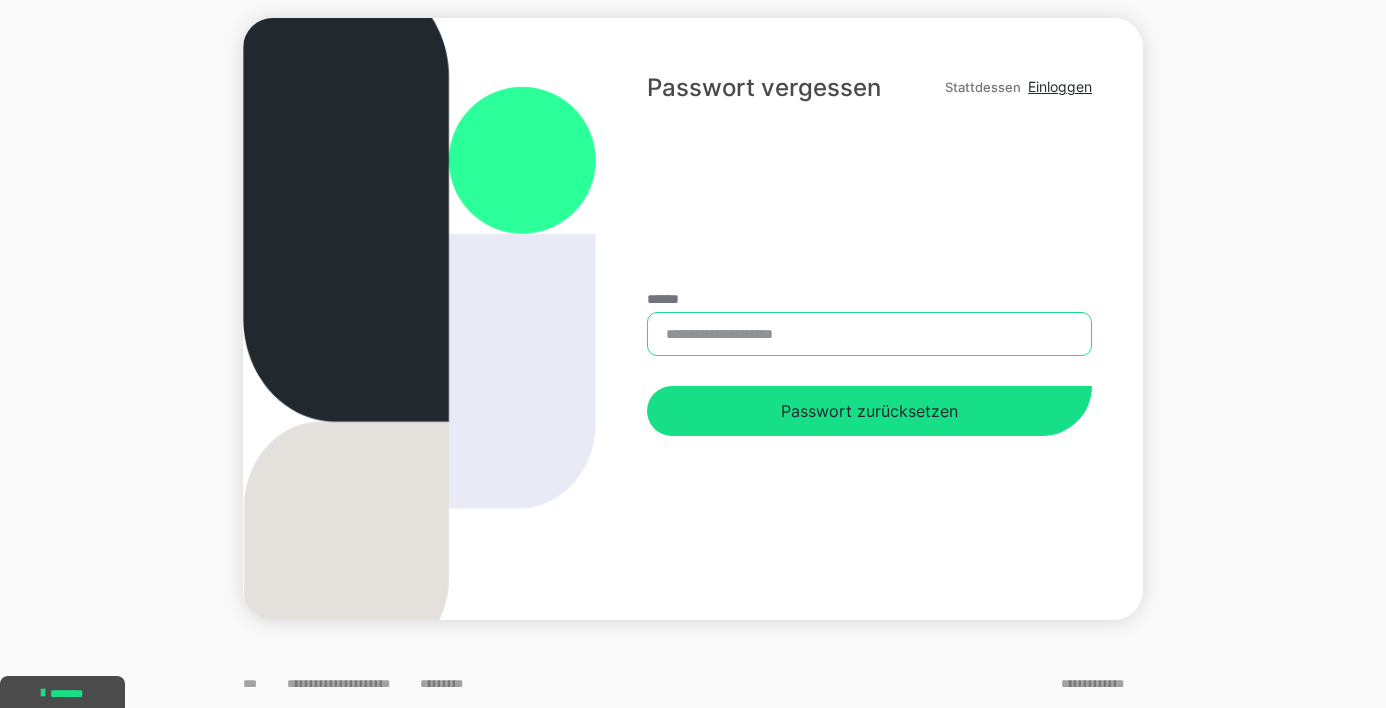 click on "******" at bounding box center [869, 334] 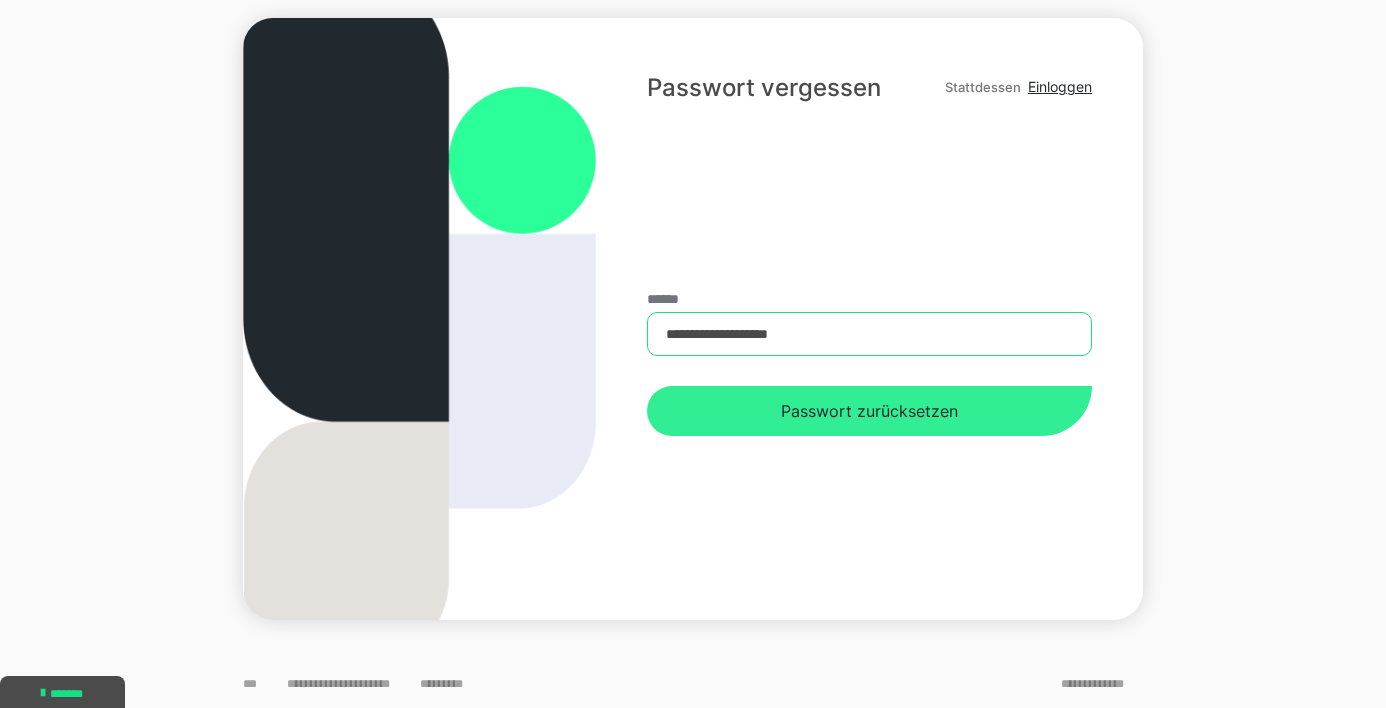 type on "**********" 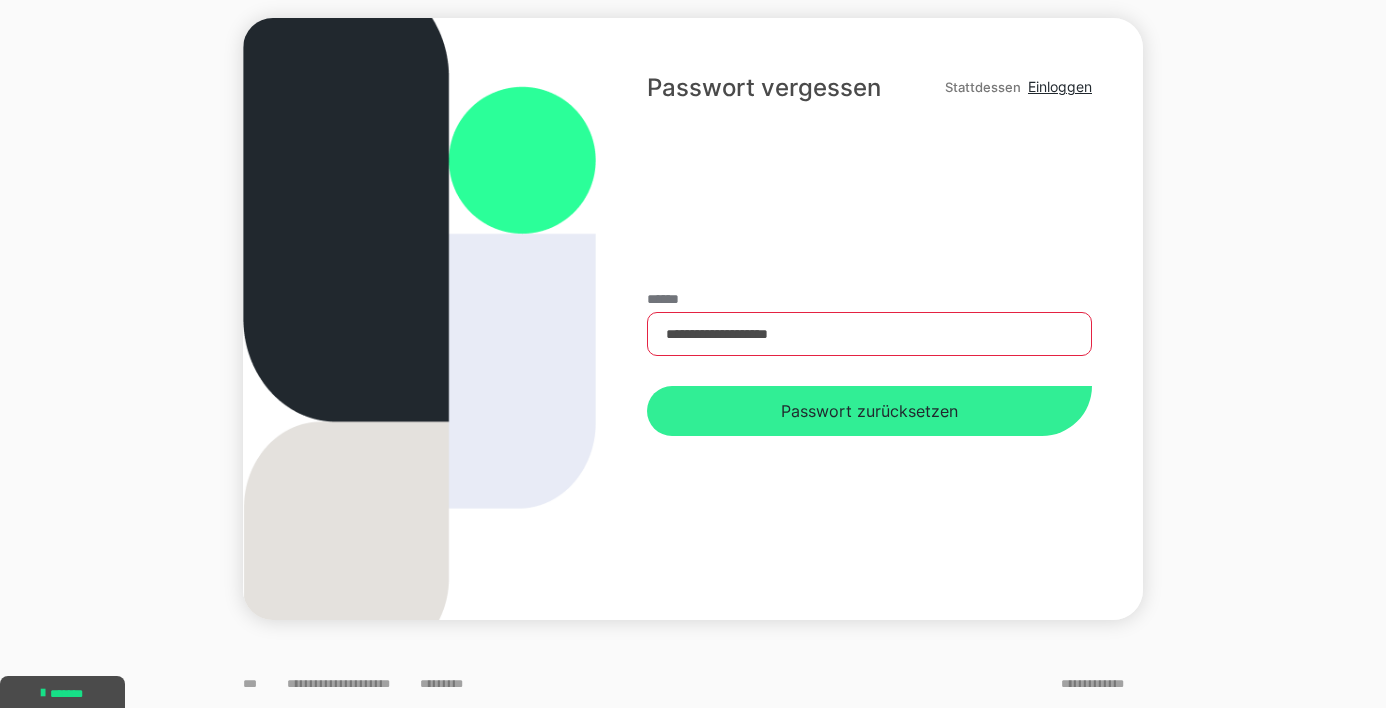 click on "Passwort zurücksetzen" at bounding box center (869, 411) 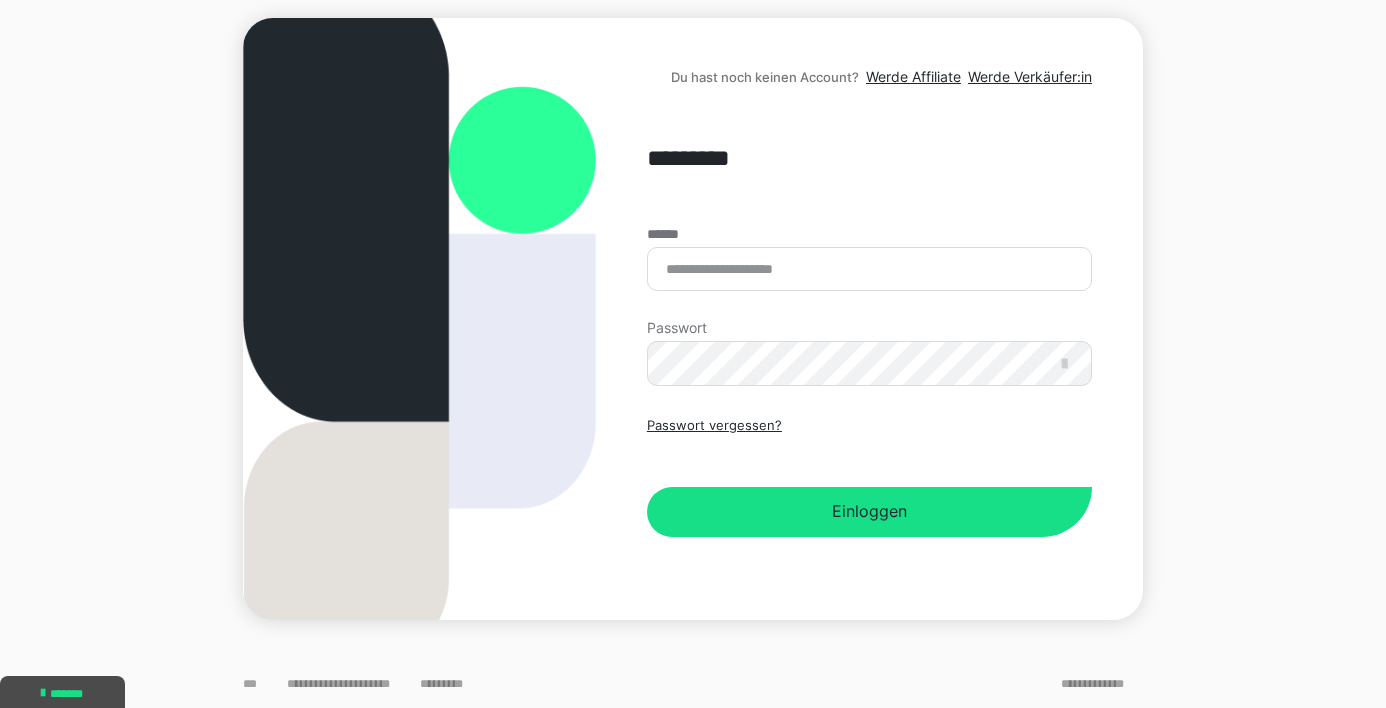 scroll, scrollTop: 209, scrollLeft: 0, axis: vertical 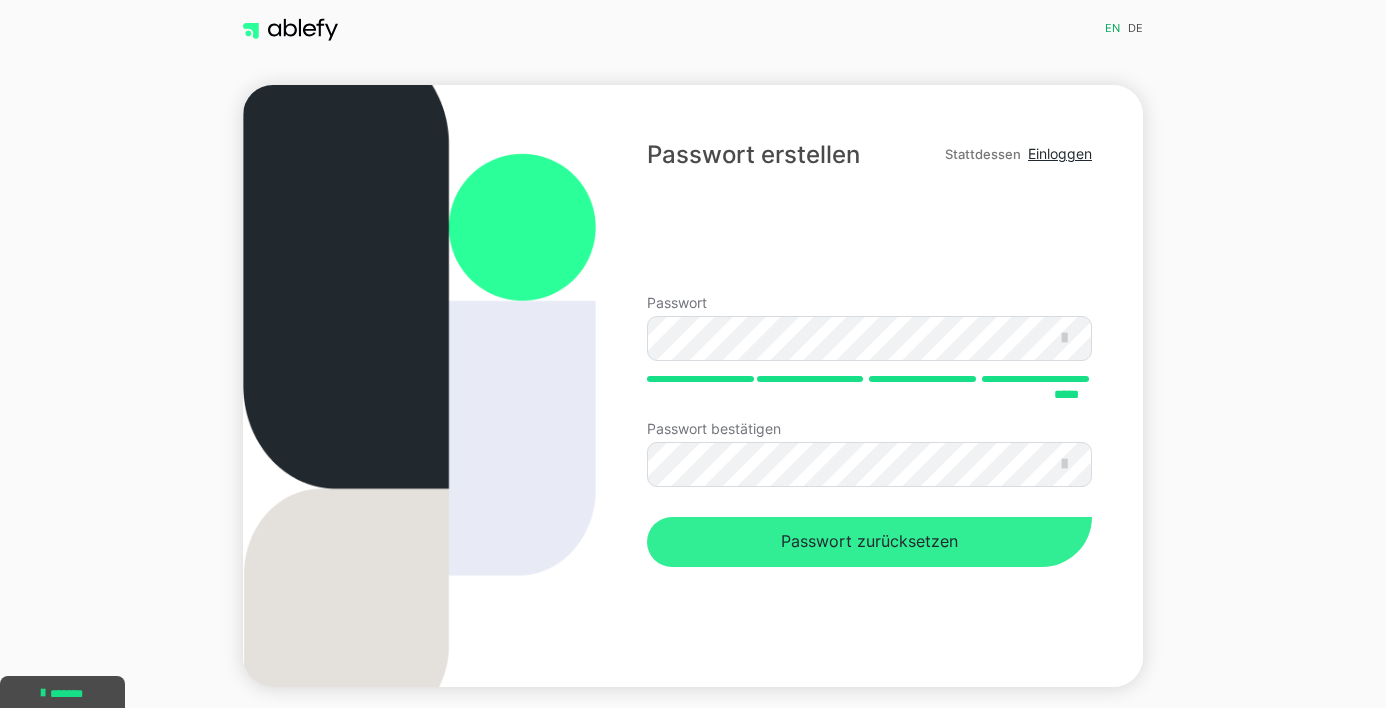 click on "Passwort zurücksetzen" at bounding box center (869, 542) 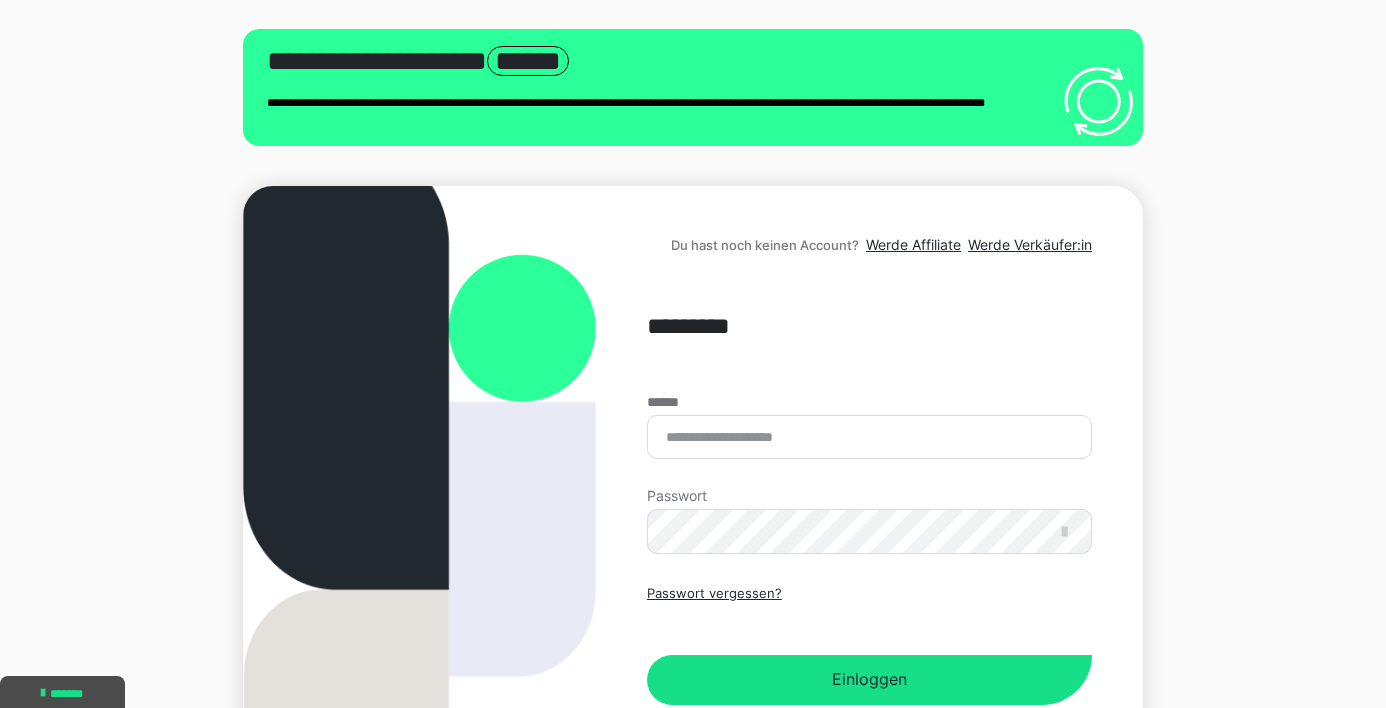scroll, scrollTop: 53, scrollLeft: 0, axis: vertical 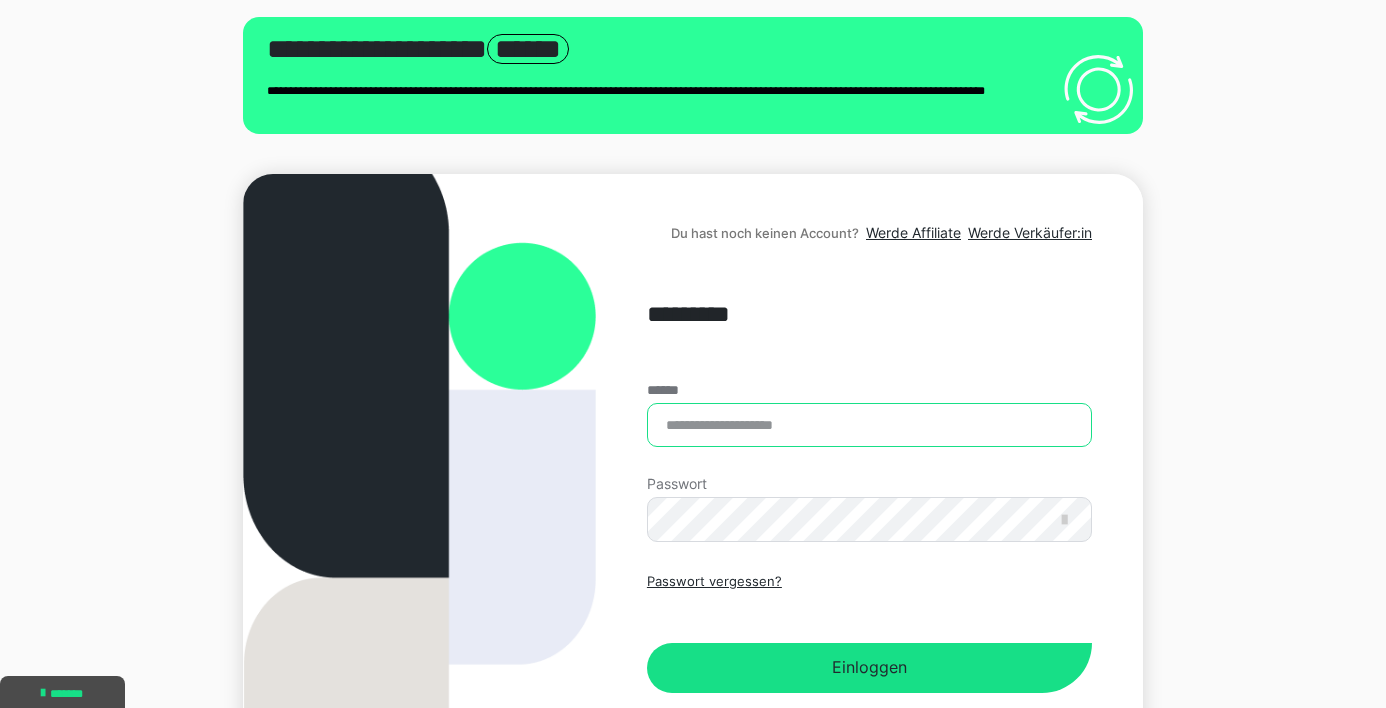 type on "**********" 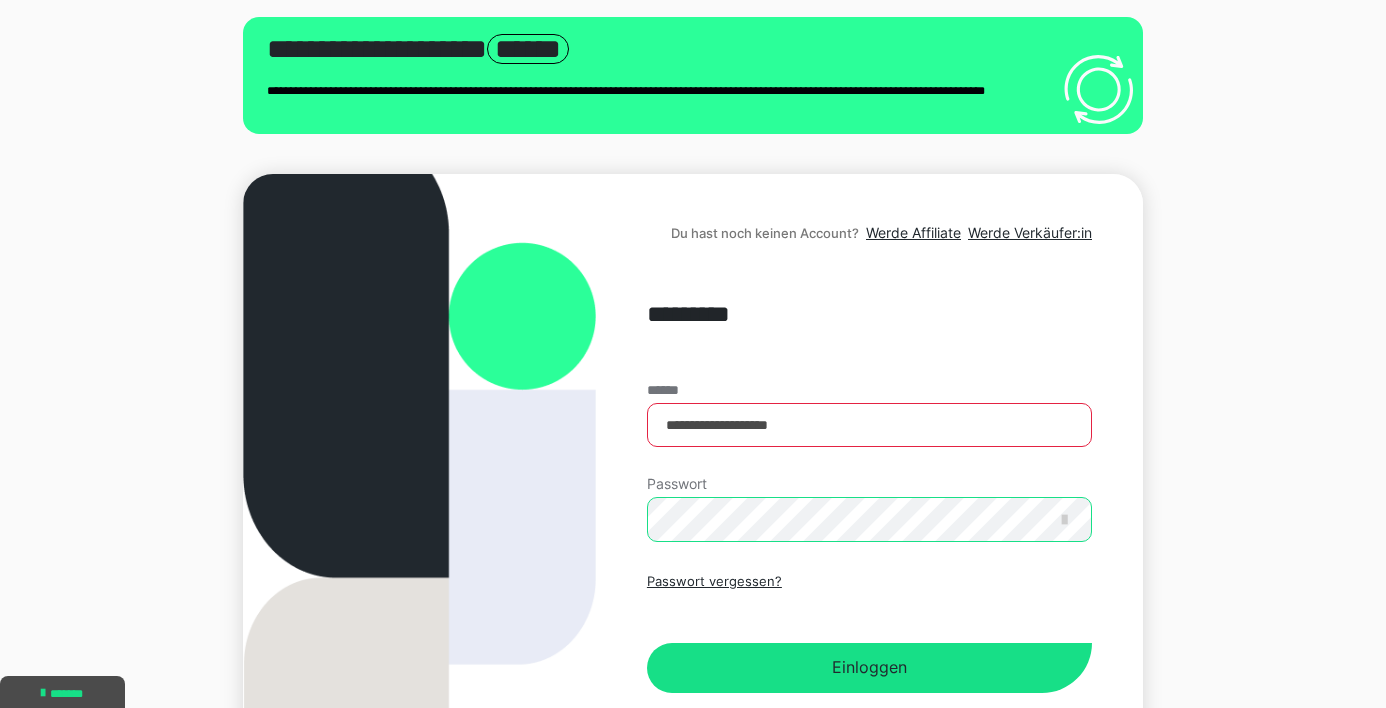 click on "Einloggen" at bounding box center [869, 668] 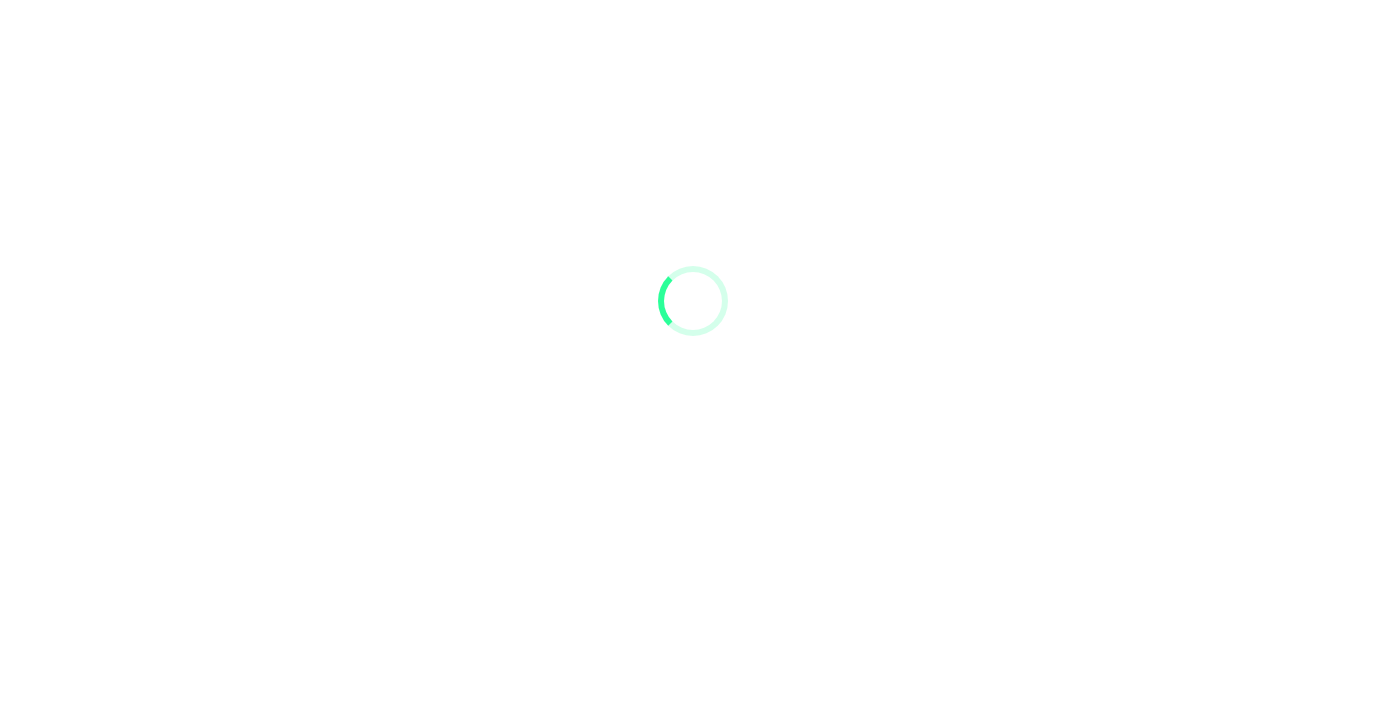 scroll, scrollTop: 0, scrollLeft: 0, axis: both 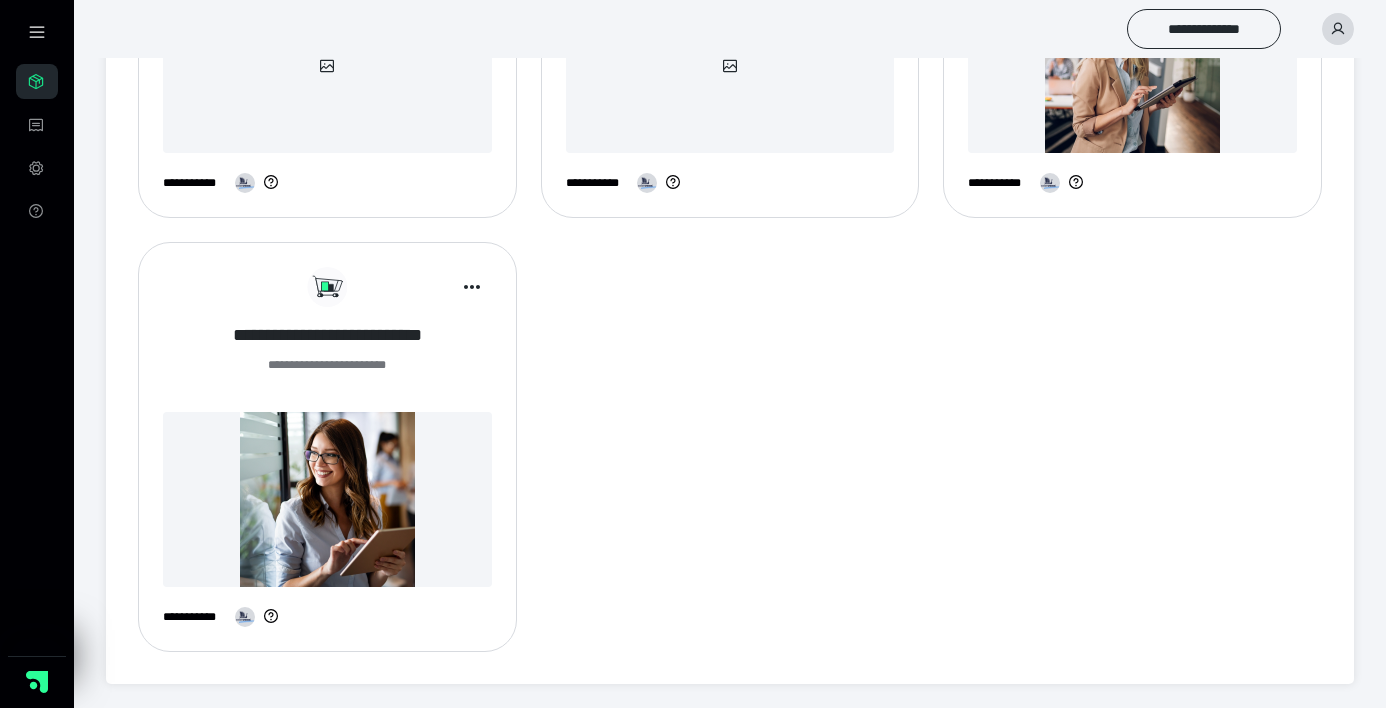 click on "**********" at bounding box center [327, 335] 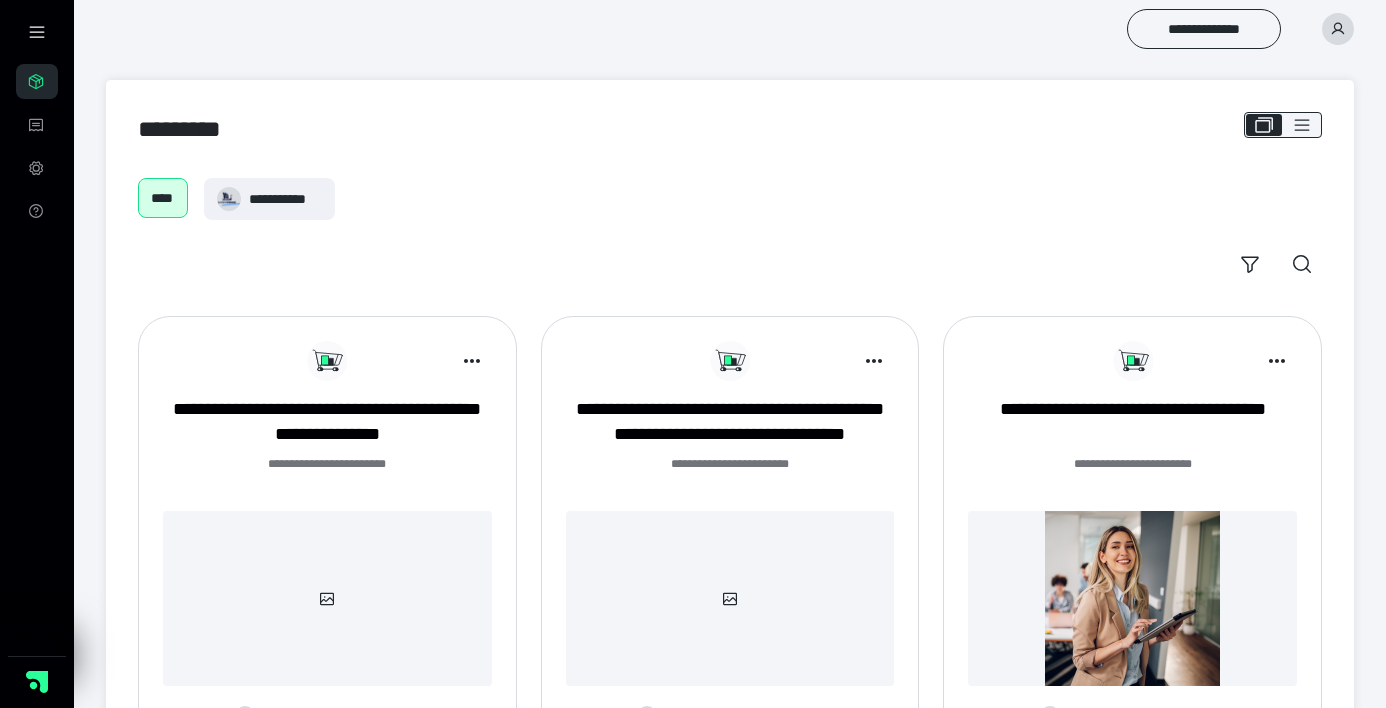 scroll, scrollTop: -1, scrollLeft: 0, axis: vertical 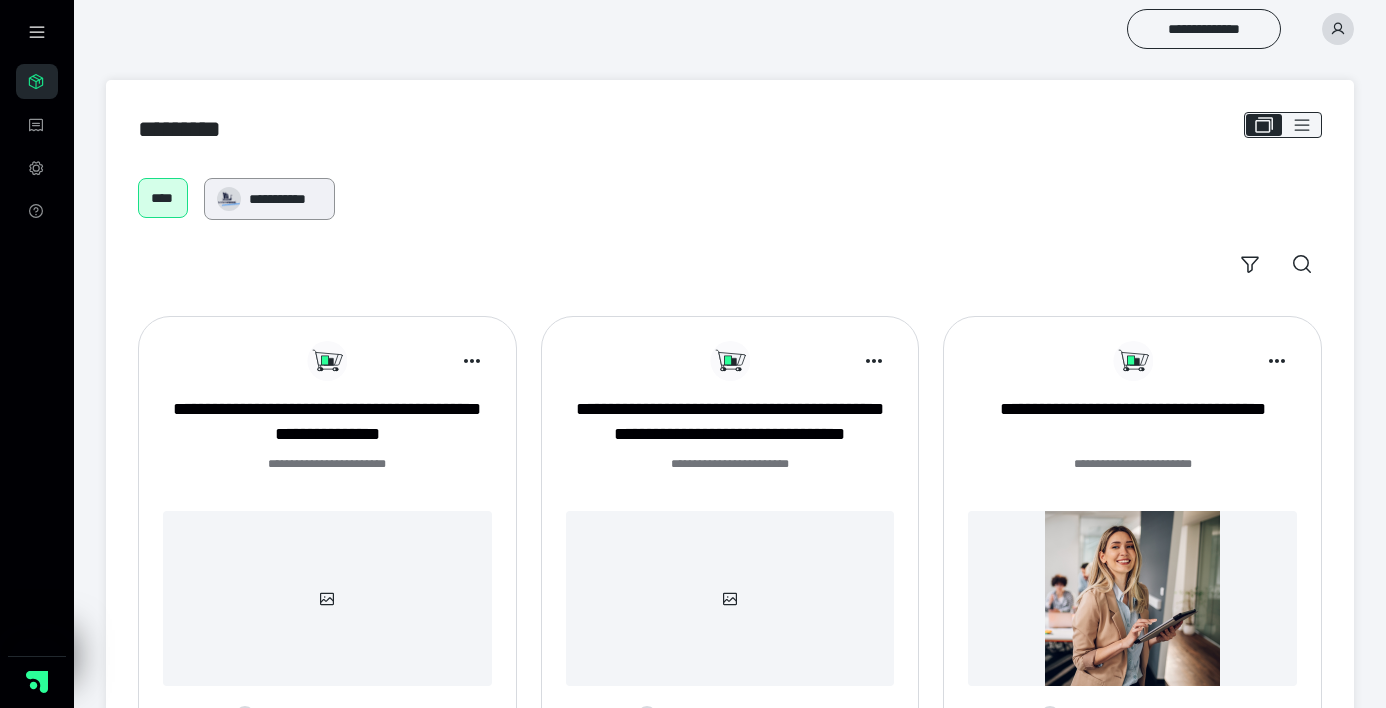 click on "**********" at bounding box center [285, 199] 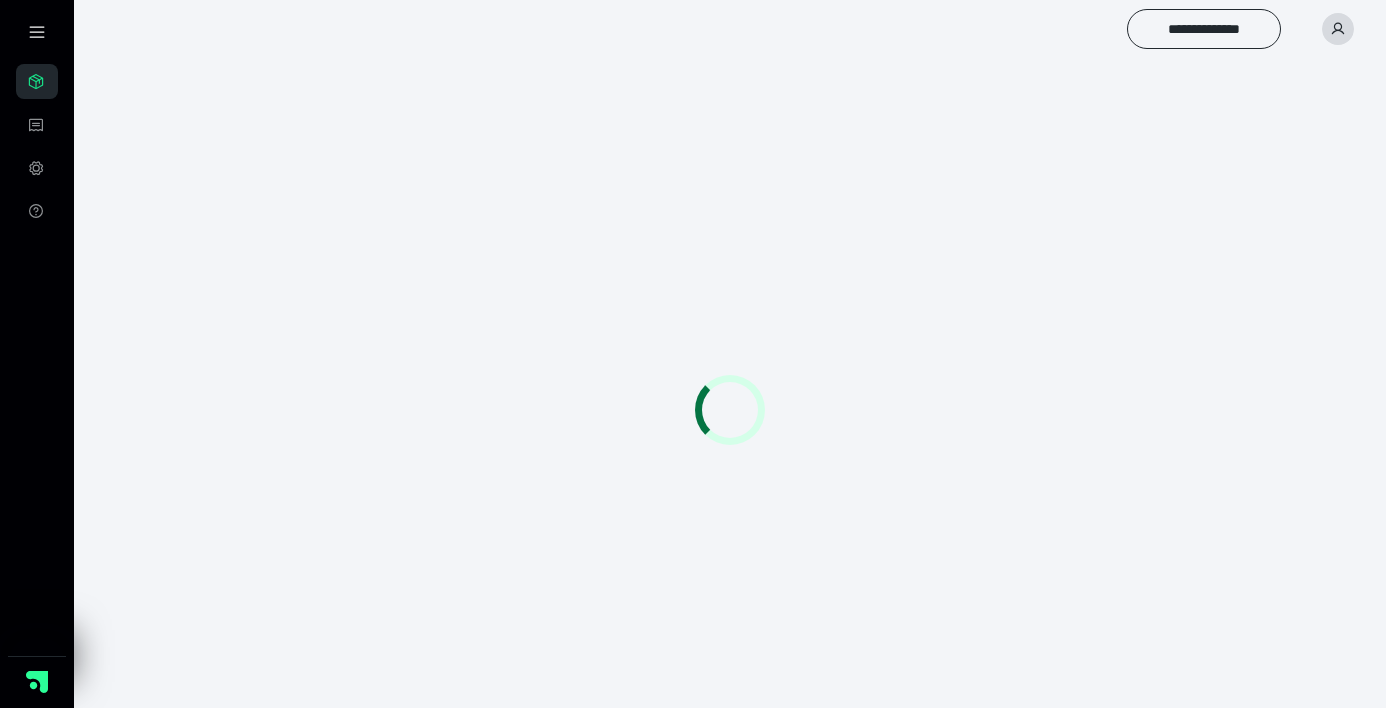 scroll, scrollTop: 0, scrollLeft: 0, axis: both 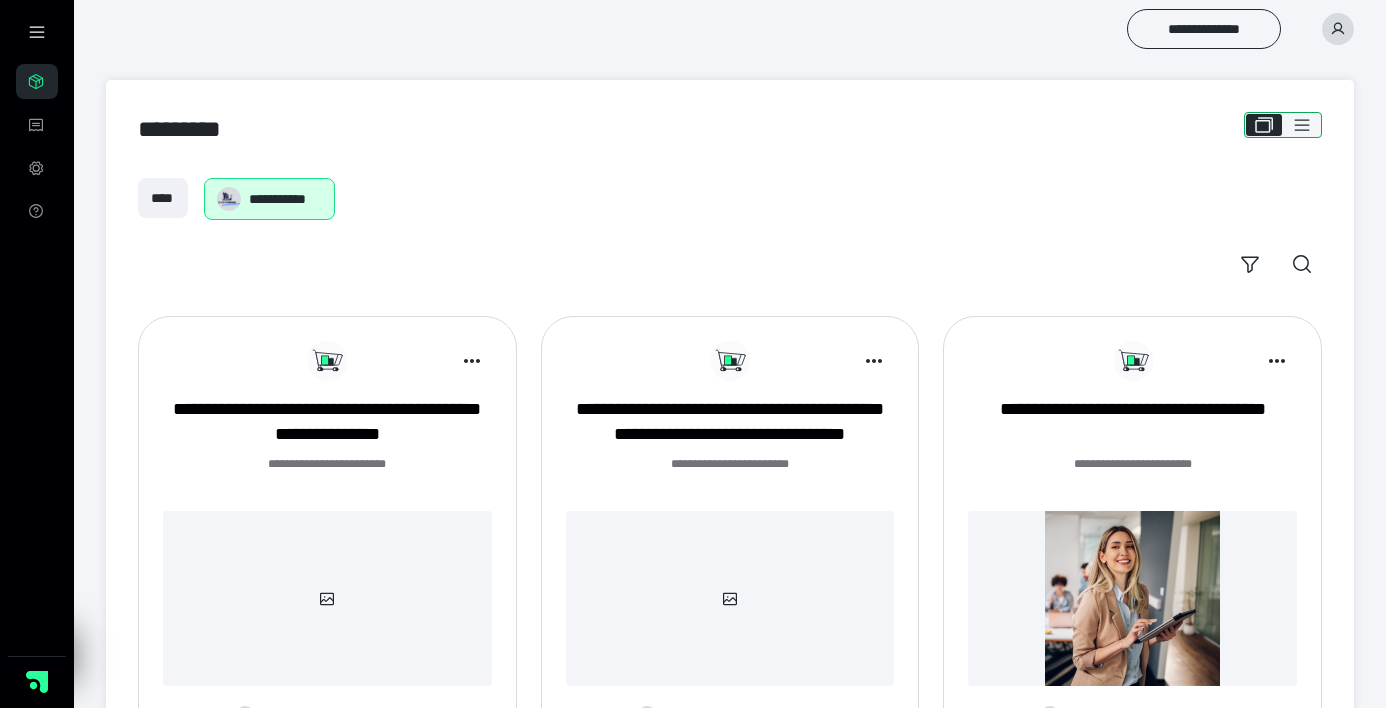click 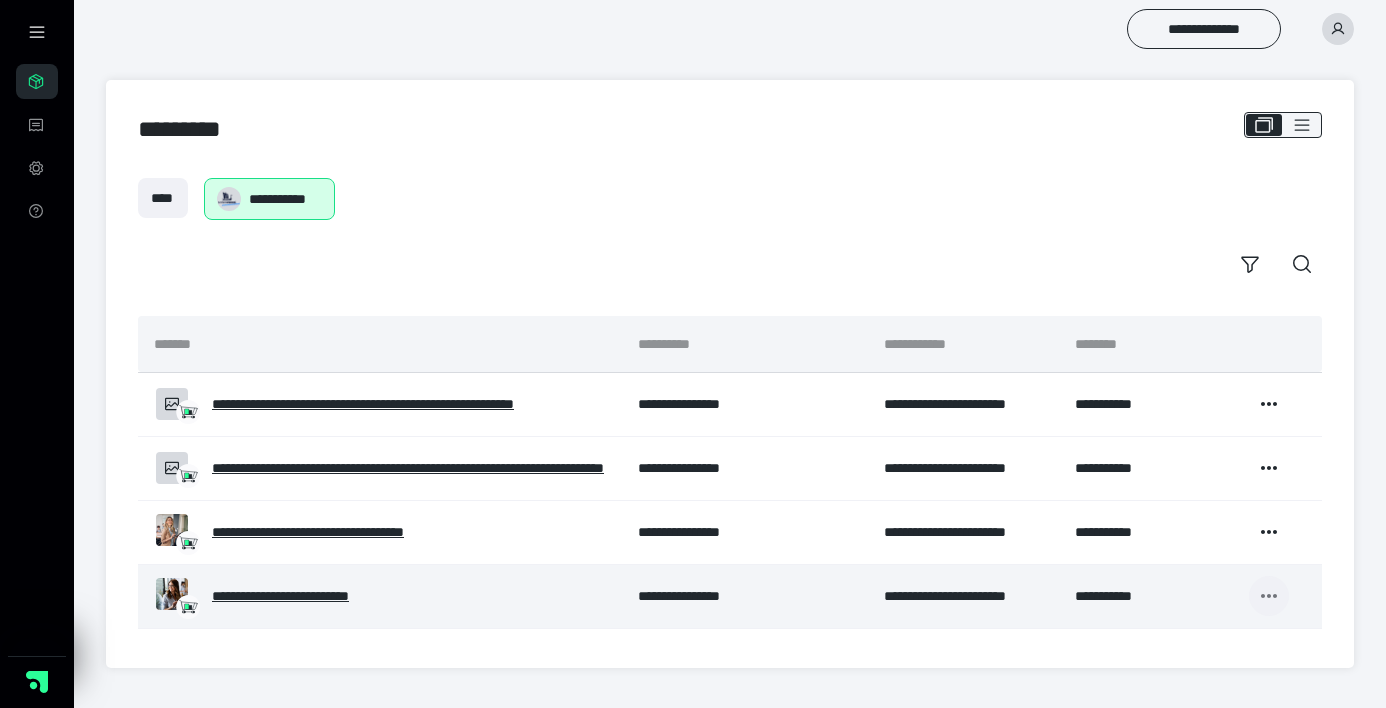click 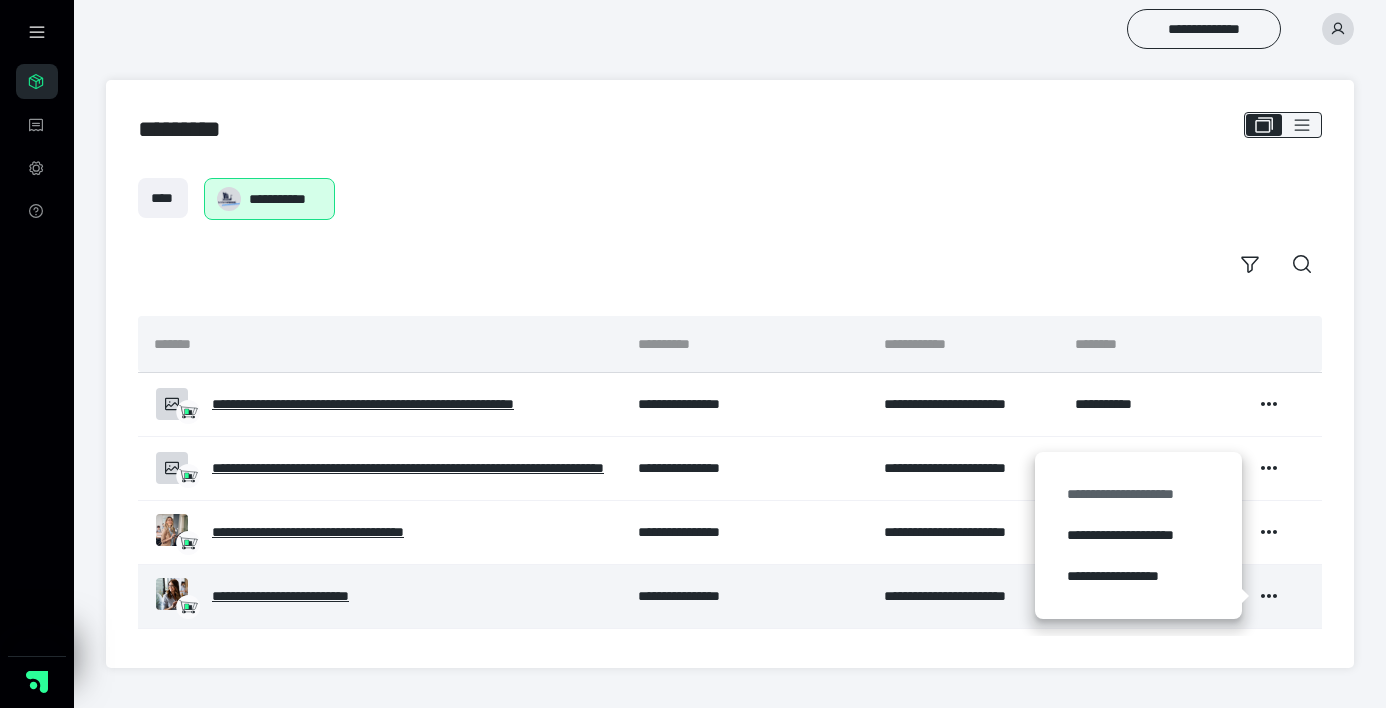 click on "**********" at bounding box center (1138, 494) 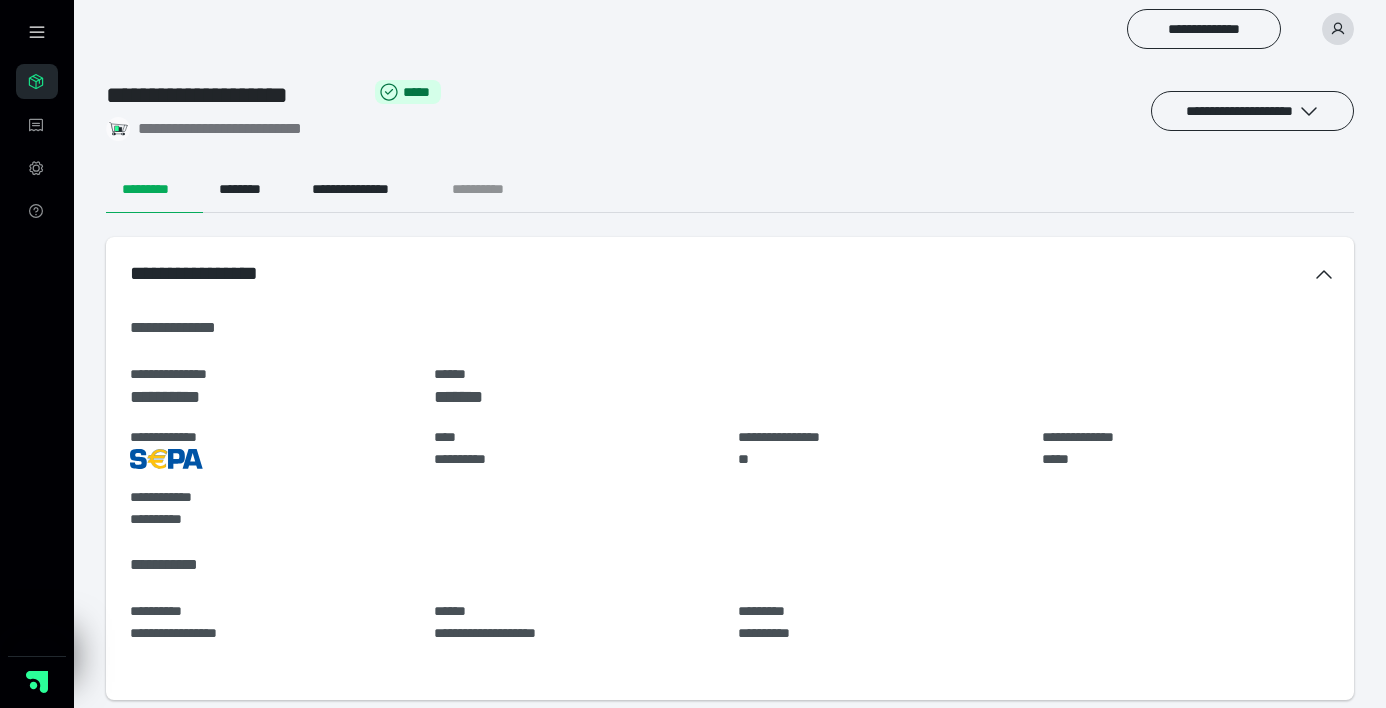 click on "**********" at bounding box center [494, 189] 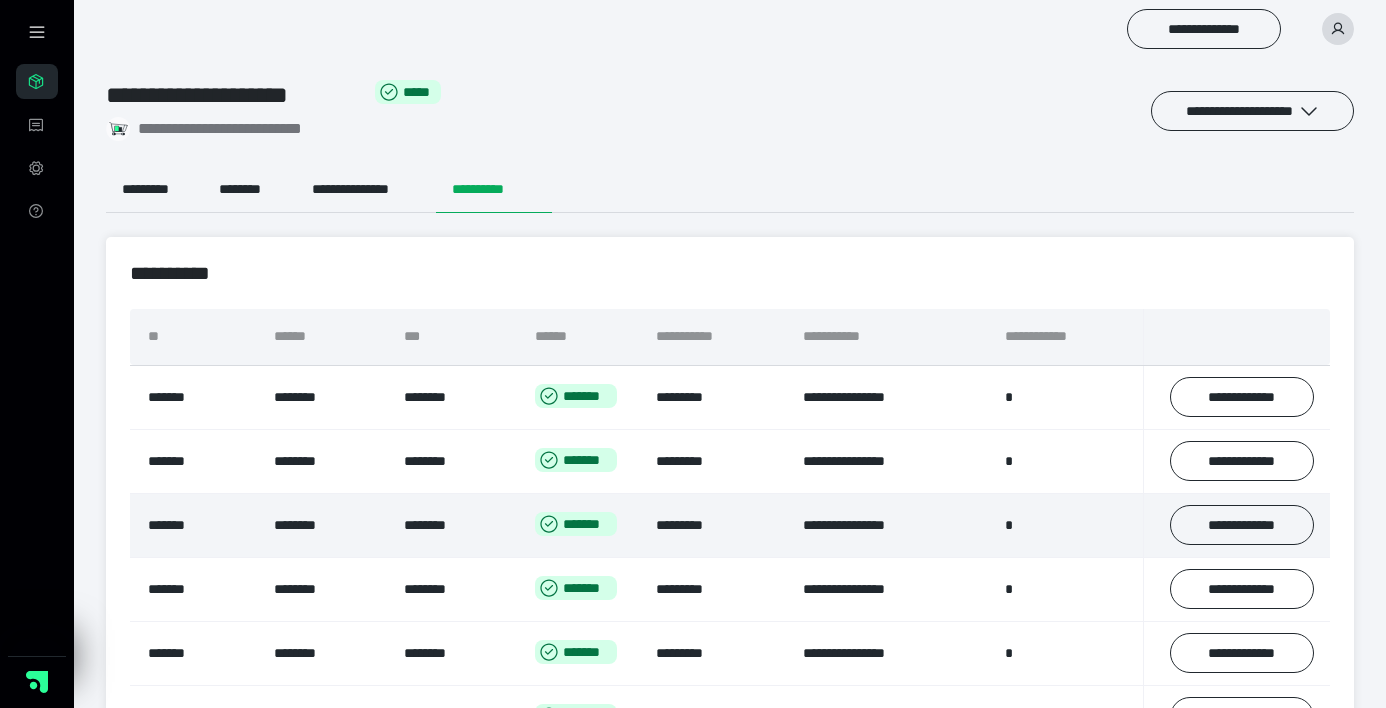 scroll, scrollTop: 0, scrollLeft: 0, axis: both 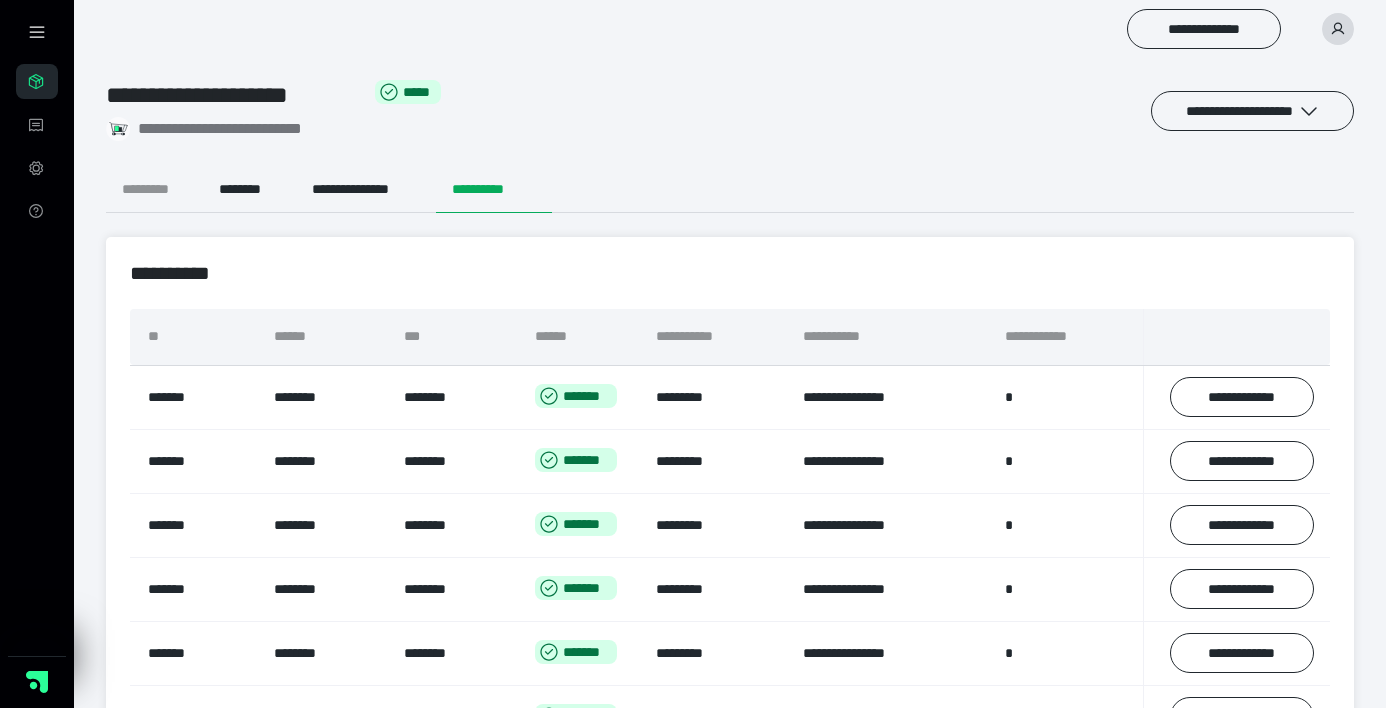 click on "*********" at bounding box center (154, 189) 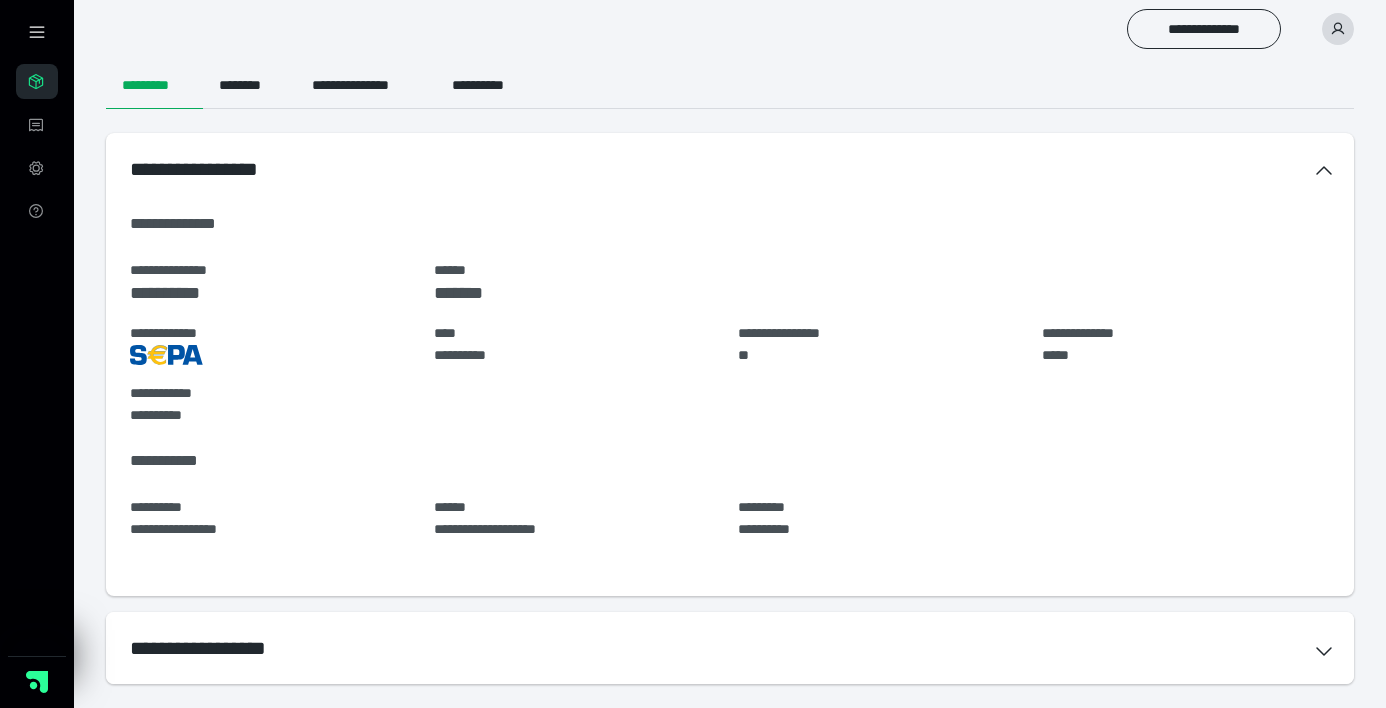 scroll, scrollTop: 103, scrollLeft: 0, axis: vertical 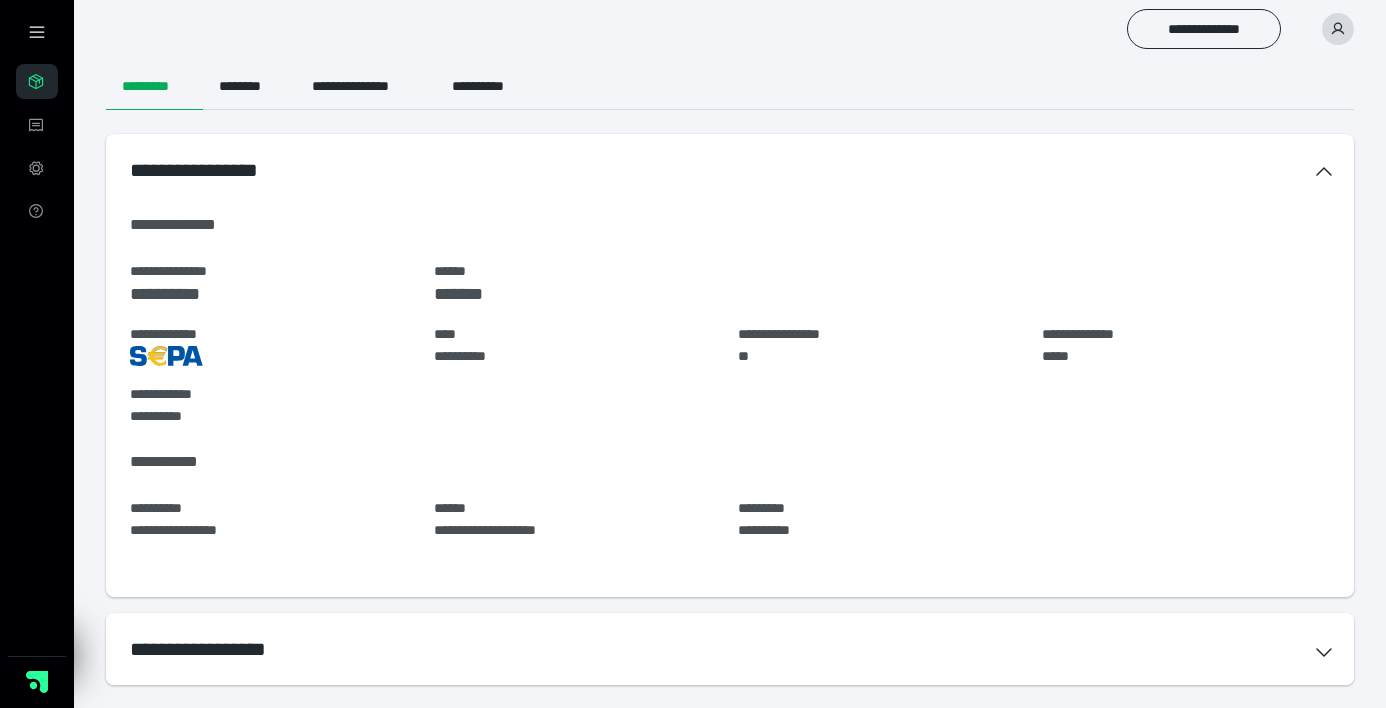 click on "**********" at bounding box center [730, 649] 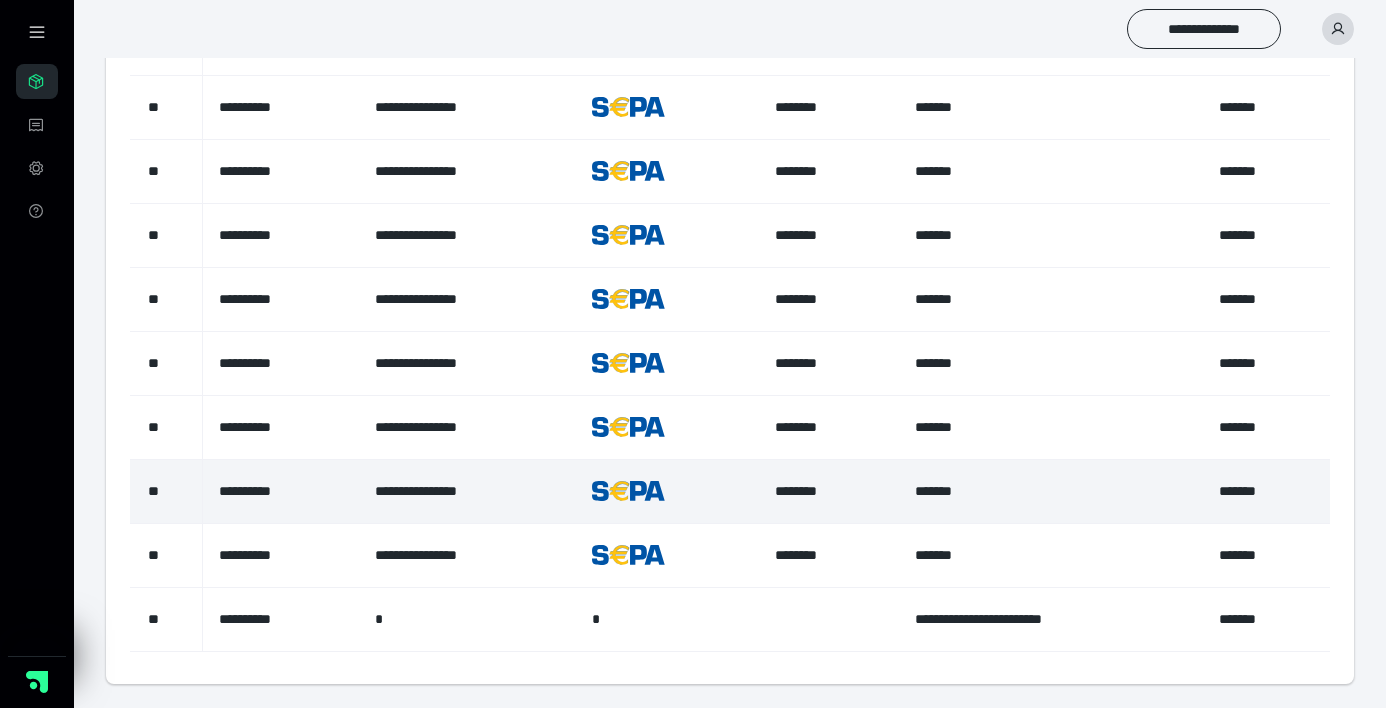 scroll, scrollTop: 1928, scrollLeft: 0, axis: vertical 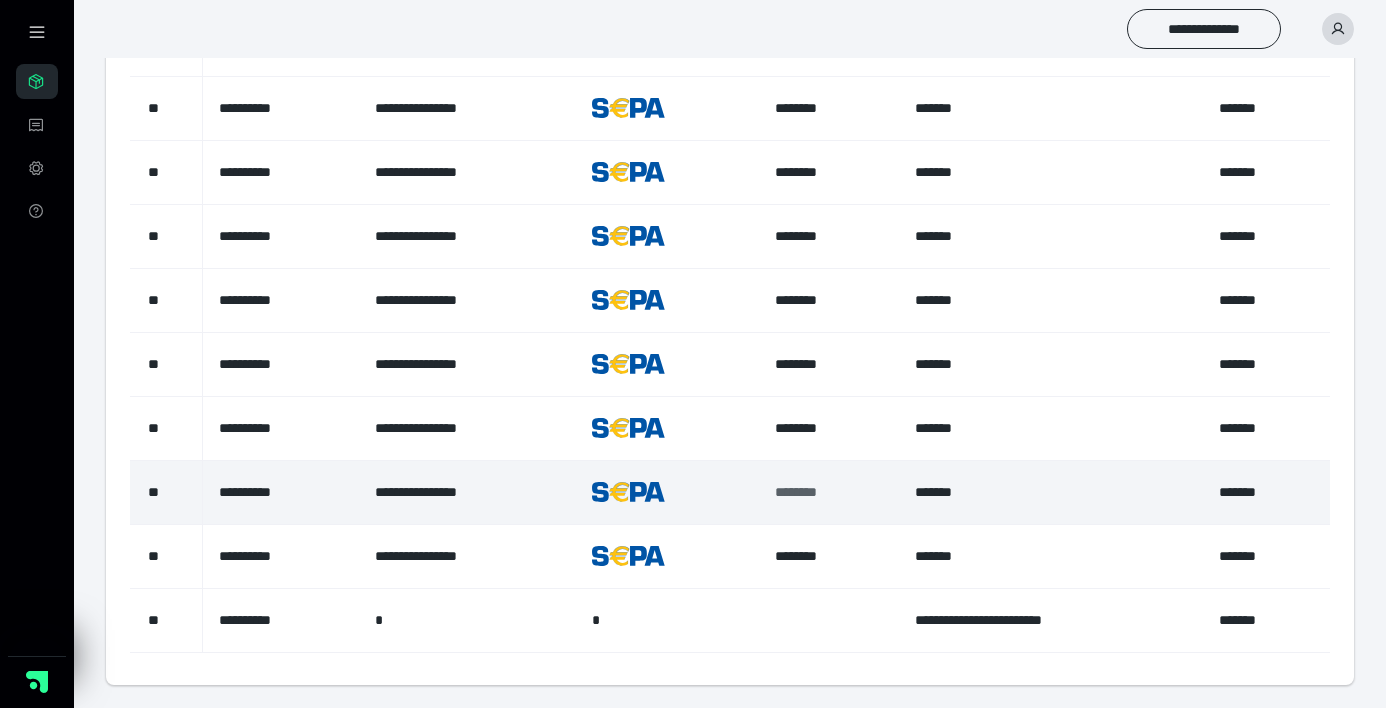 click on "********" at bounding box center [829, 492] 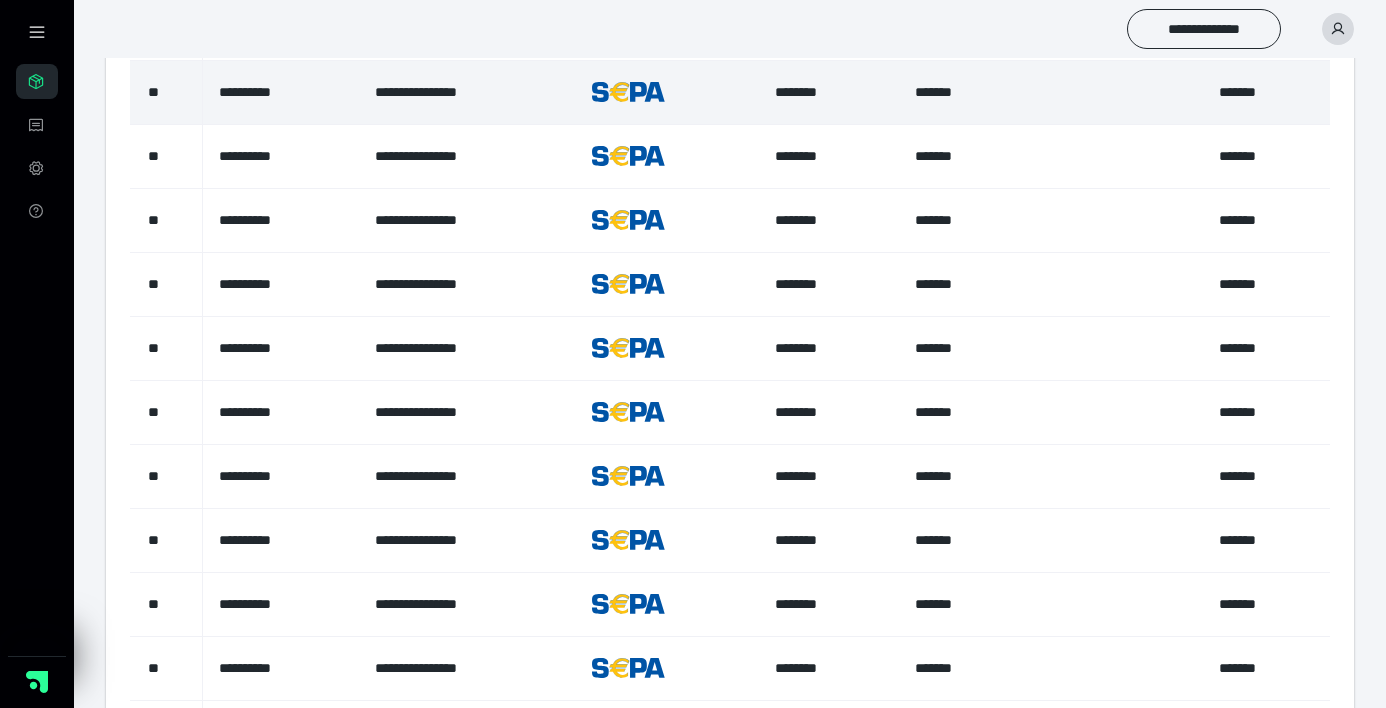 scroll, scrollTop: 997, scrollLeft: 0, axis: vertical 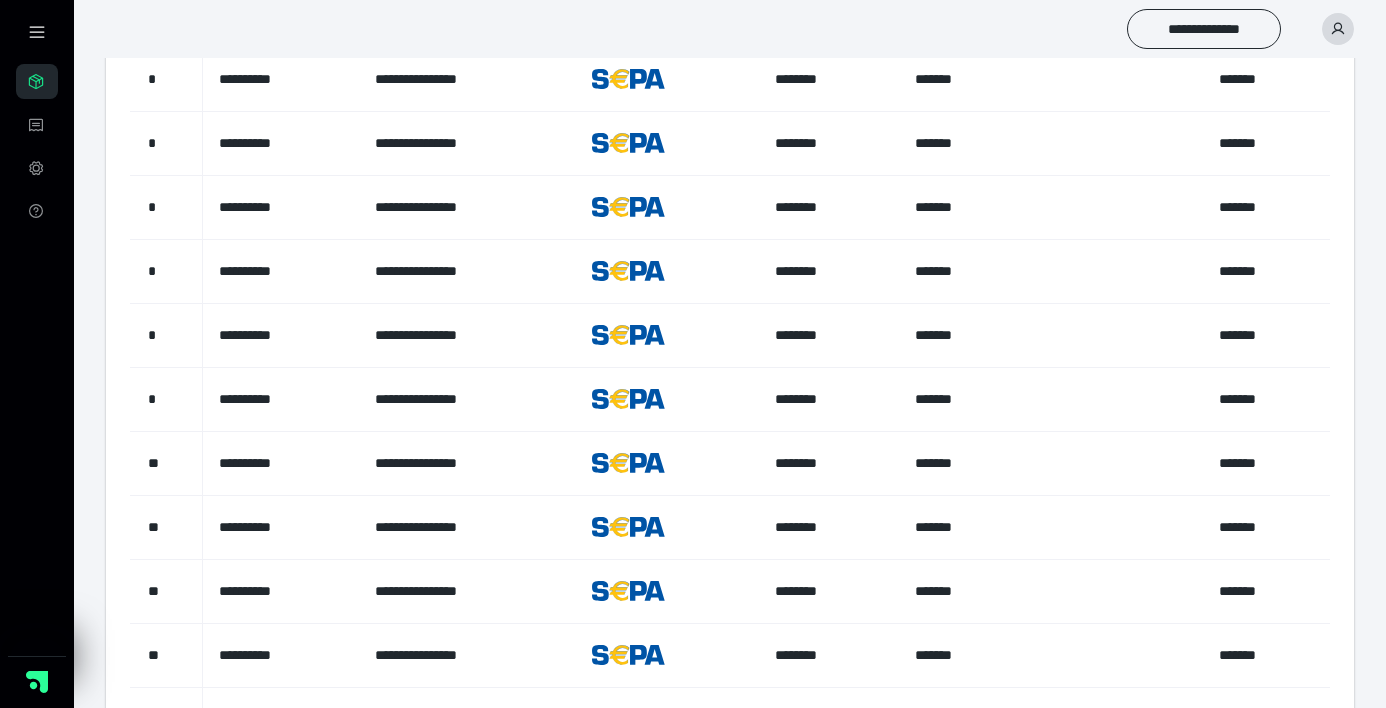 click on "**********" at bounding box center (730, 29) 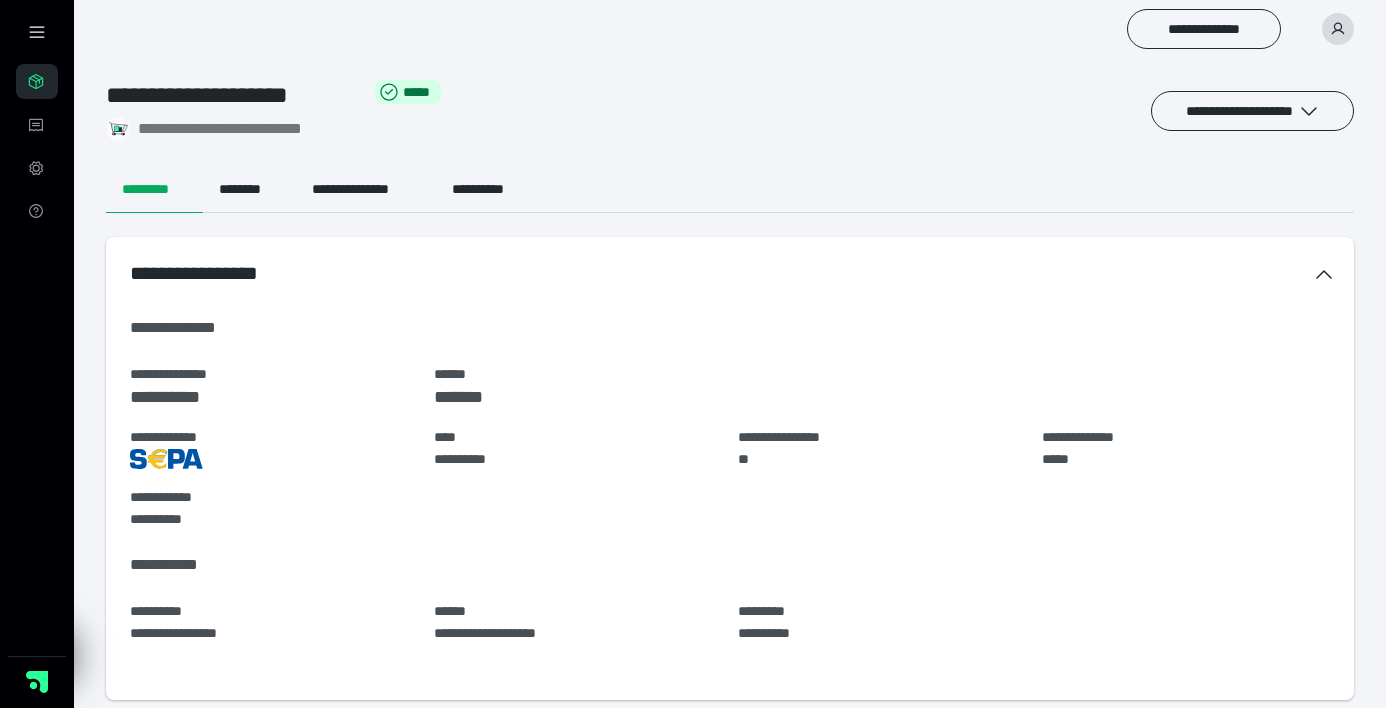 scroll, scrollTop: 0, scrollLeft: 0, axis: both 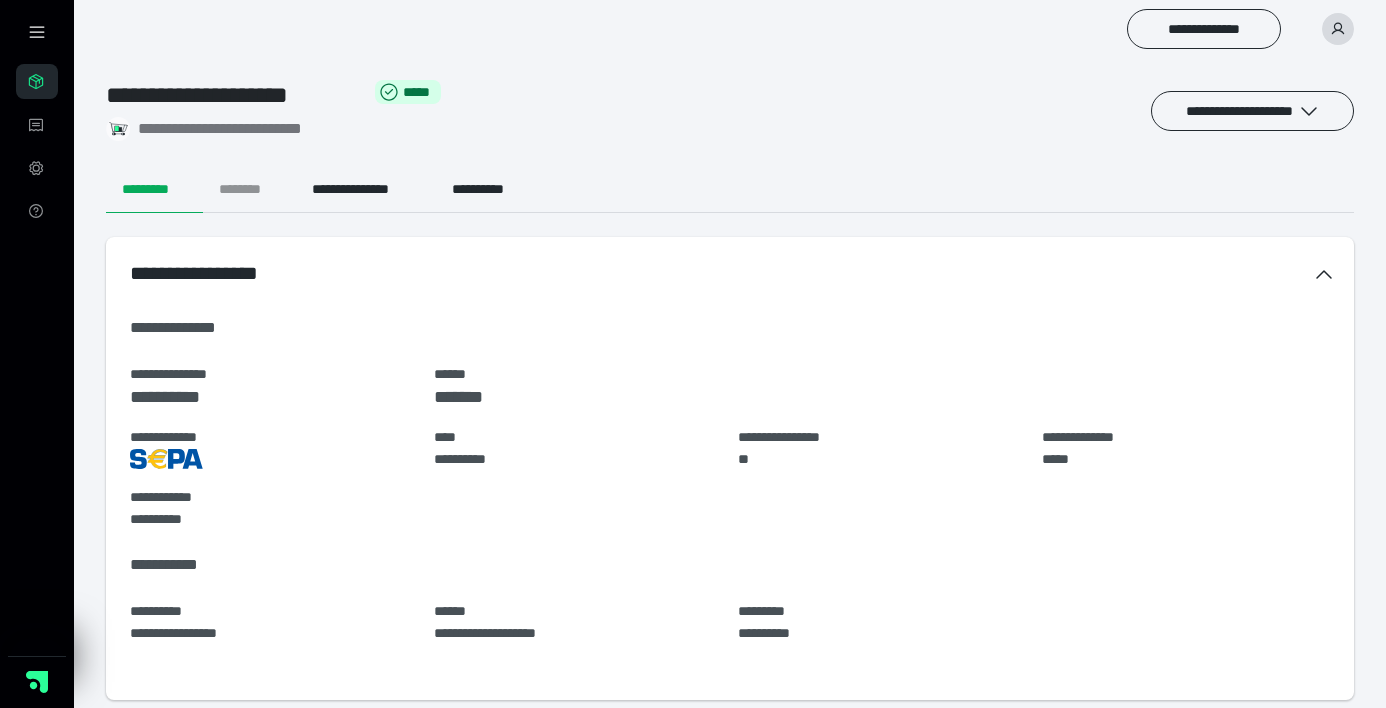 click on "********" at bounding box center (249, 189) 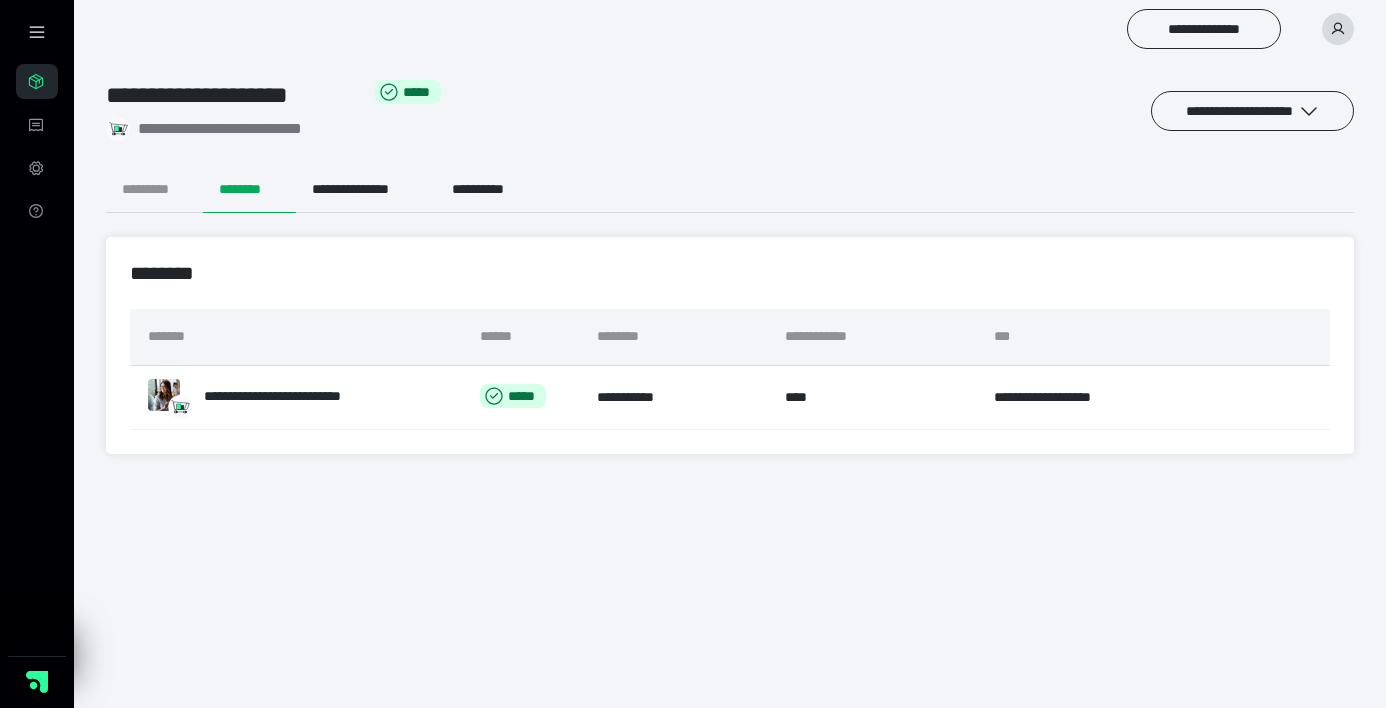 click on "*********" at bounding box center [154, 189] 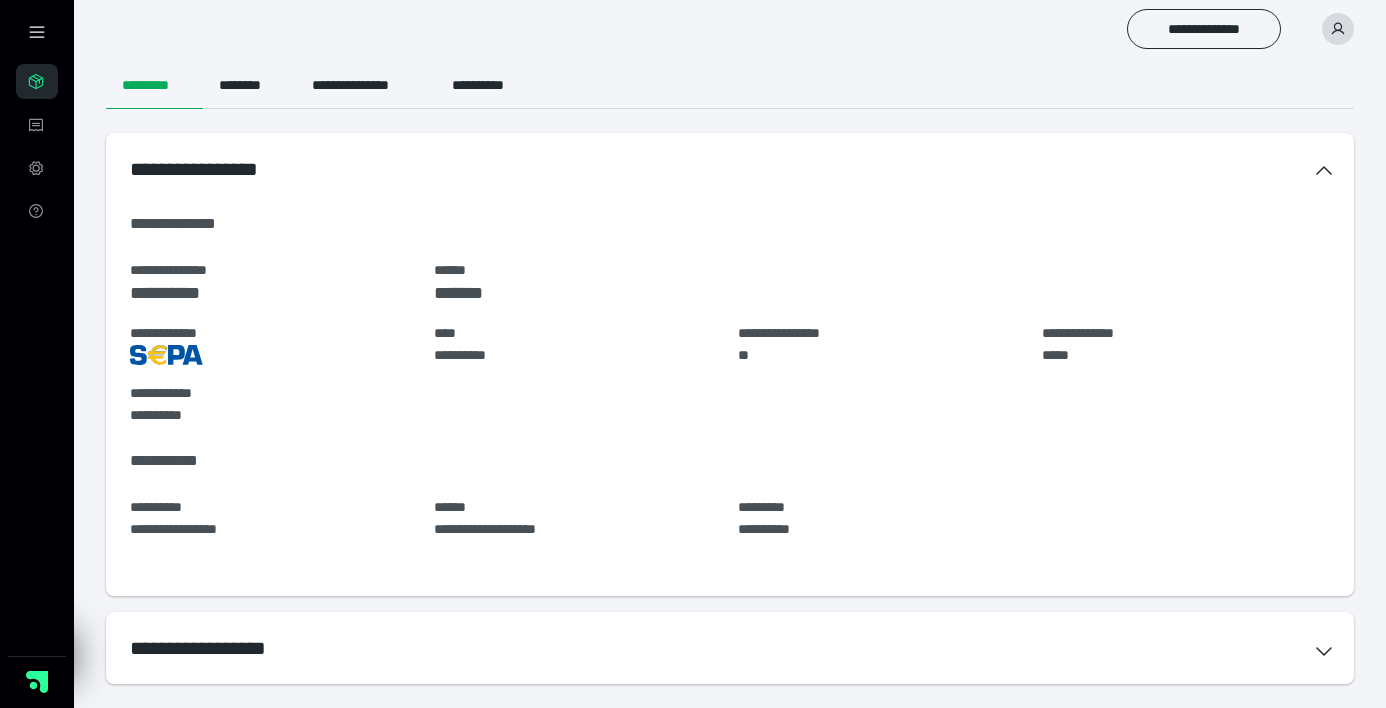 scroll, scrollTop: 103, scrollLeft: 0, axis: vertical 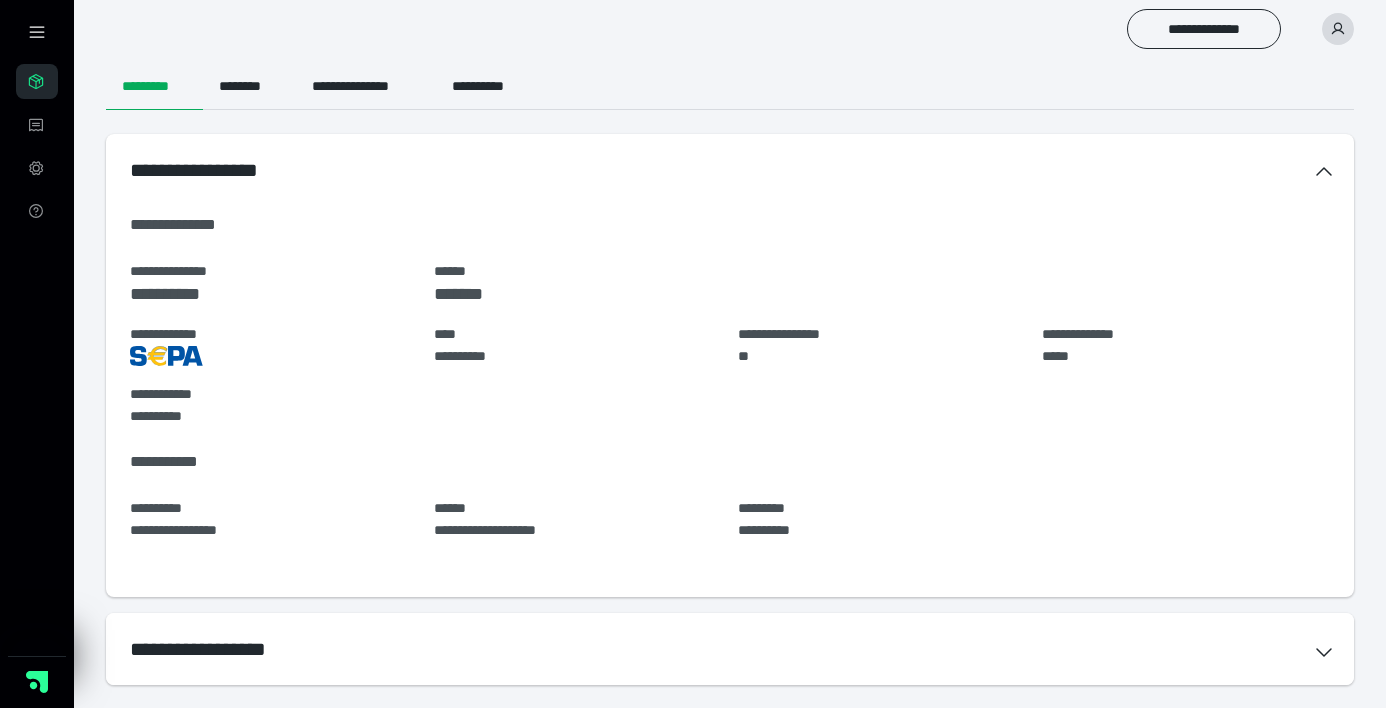 click 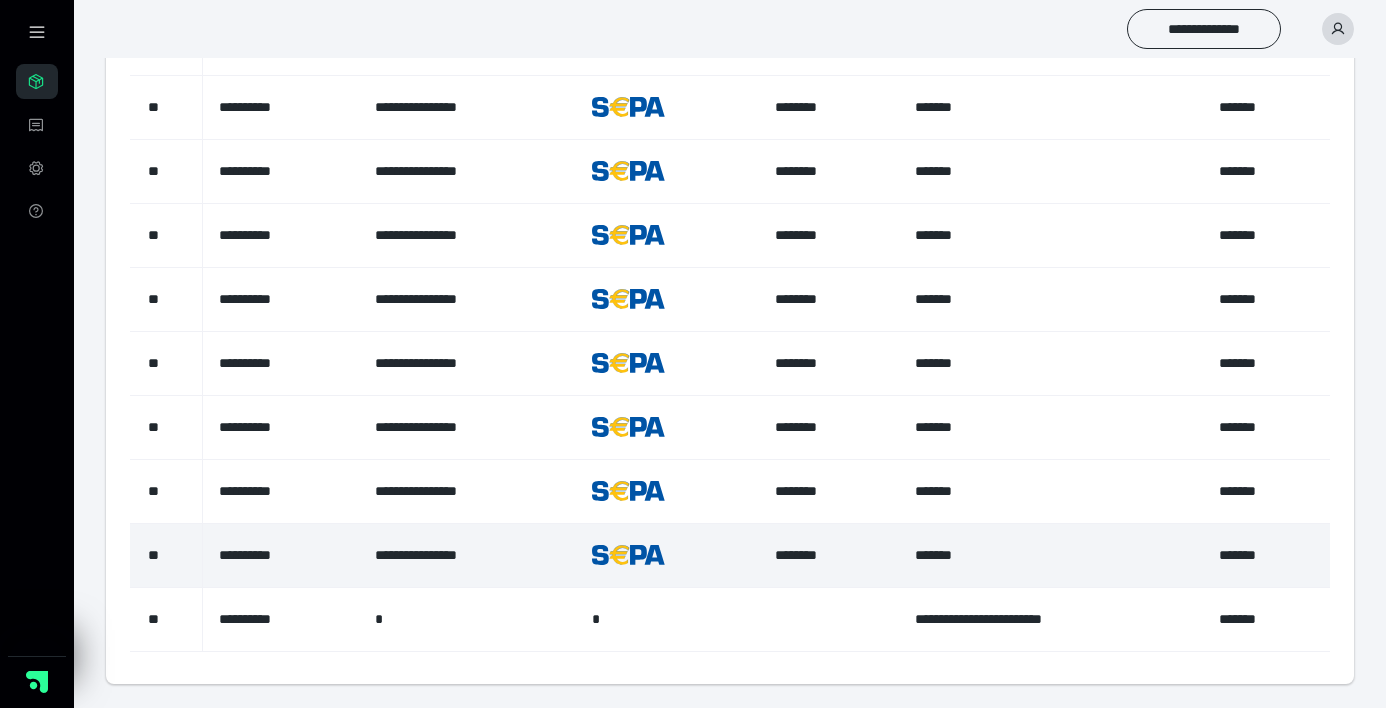 scroll, scrollTop: 1928, scrollLeft: 0, axis: vertical 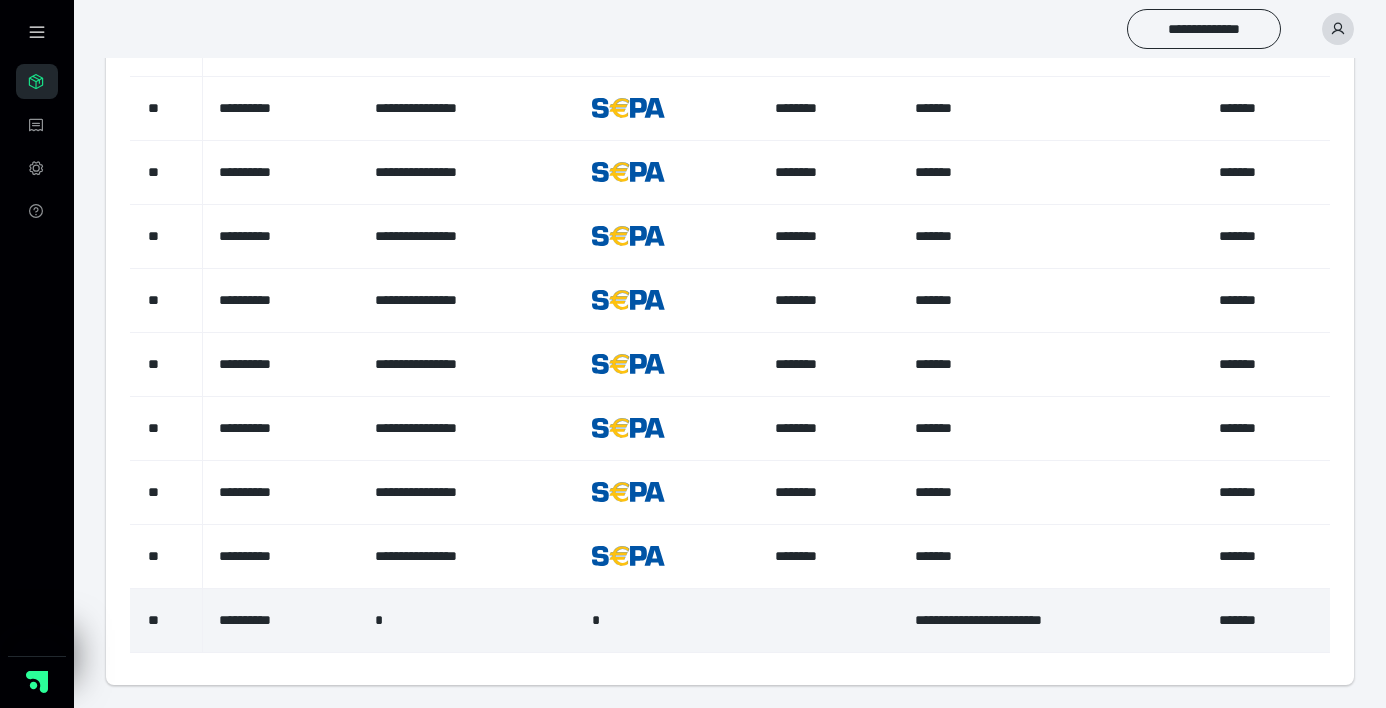 click on "**********" at bounding box center [281, 620] 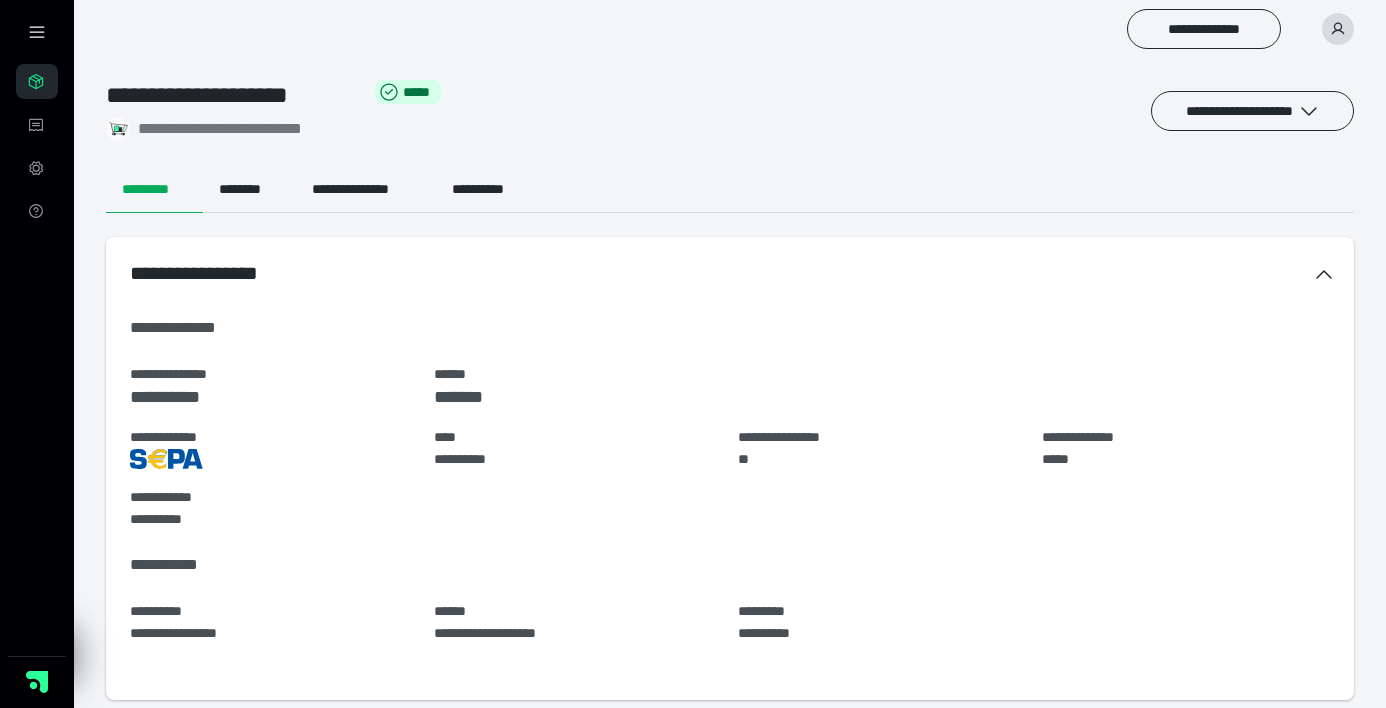scroll, scrollTop: 0, scrollLeft: 0, axis: both 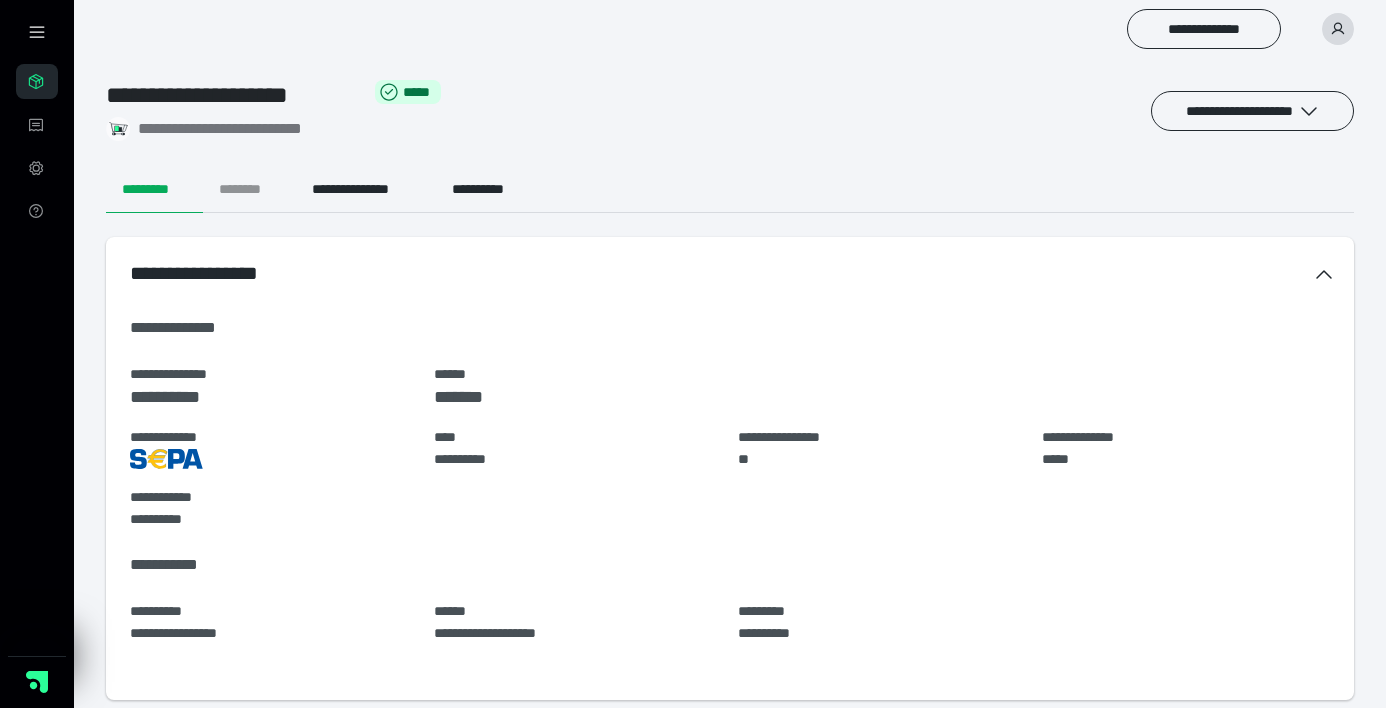 click on "********" at bounding box center (249, 189) 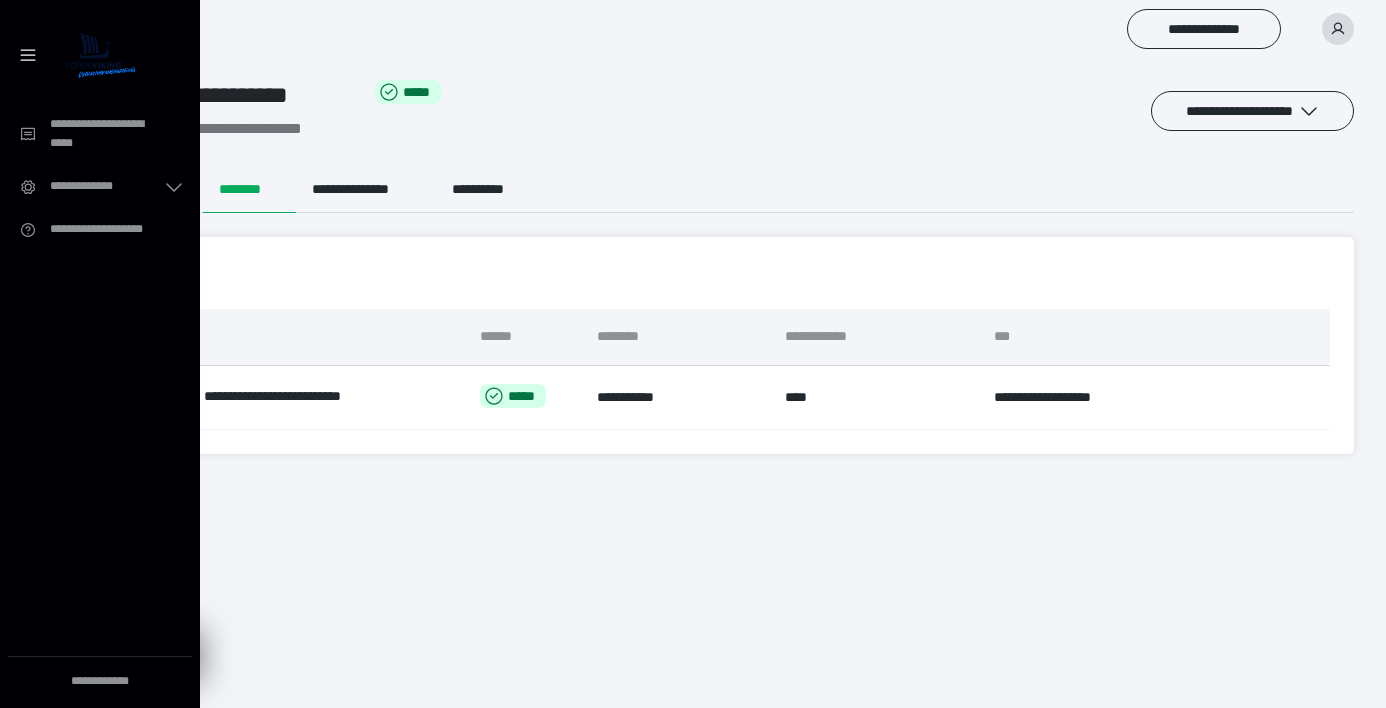 click at bounding box center [100, 54] 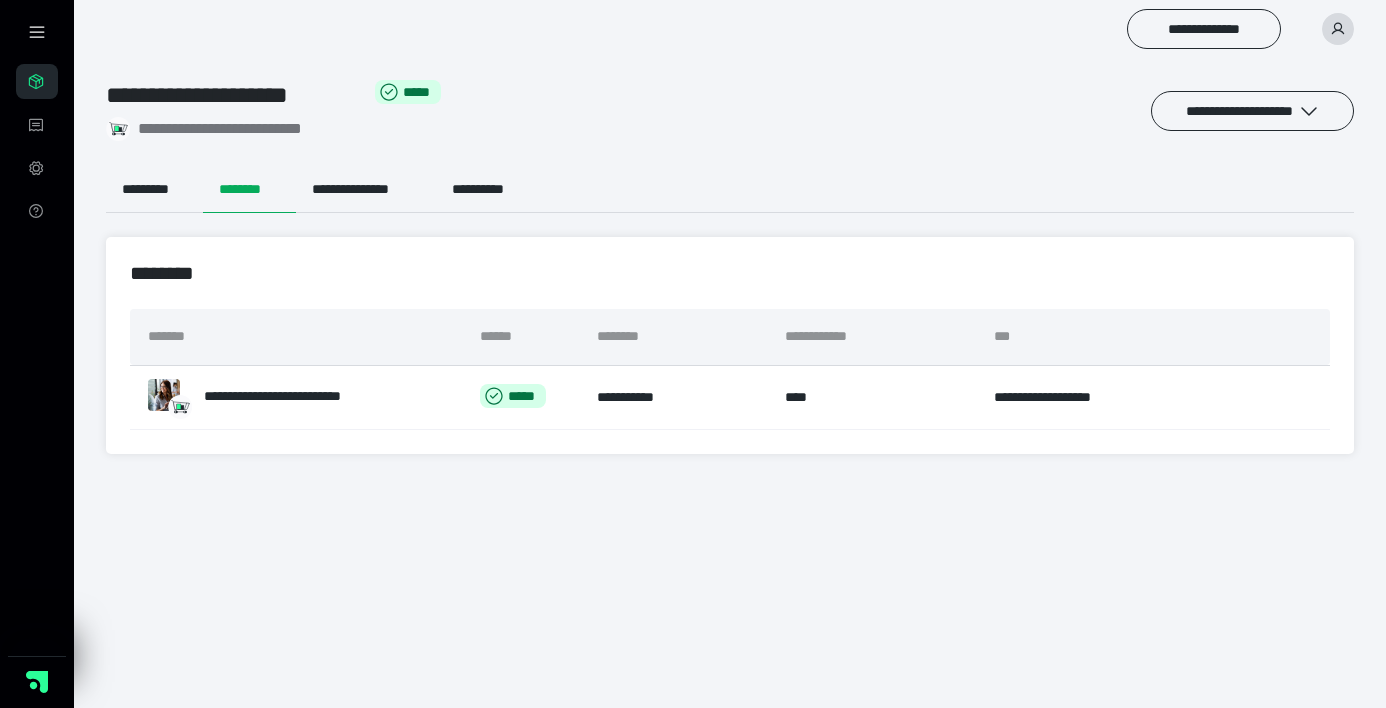 click 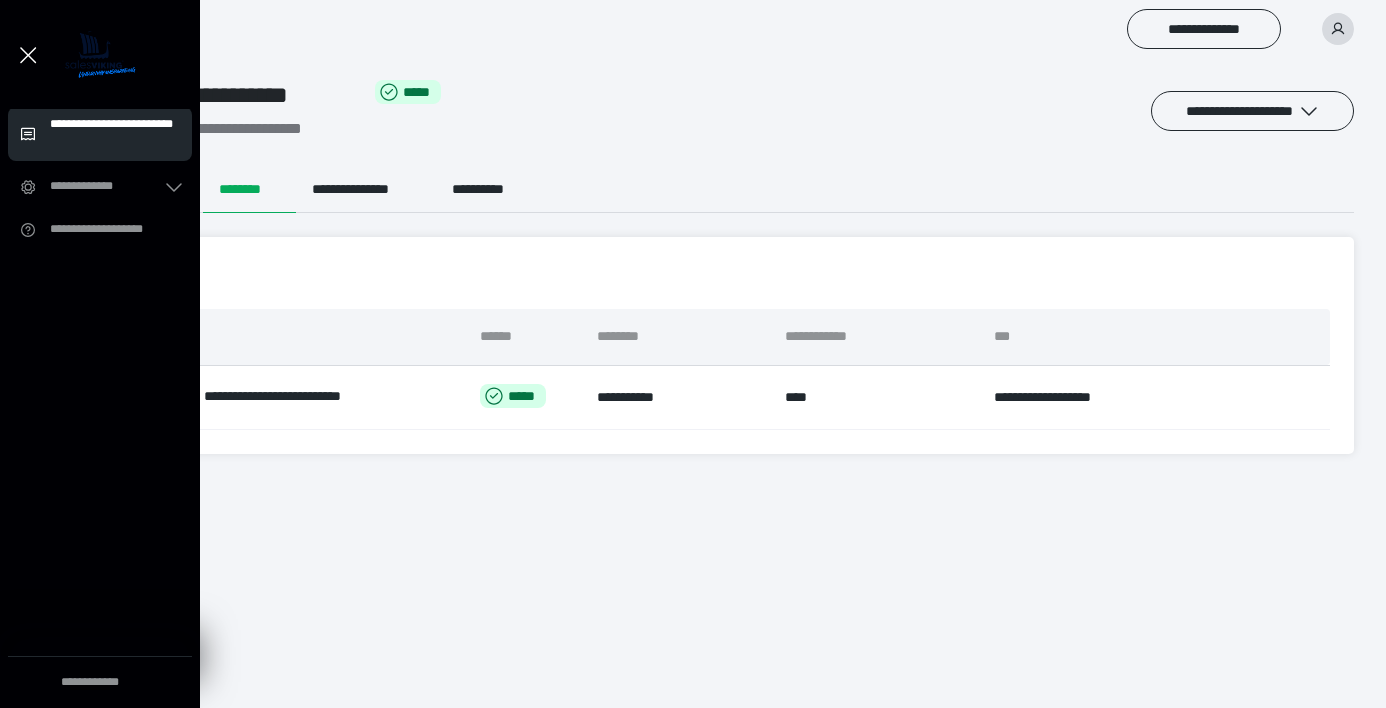 click on "**********" at bounding box center [115, 134] 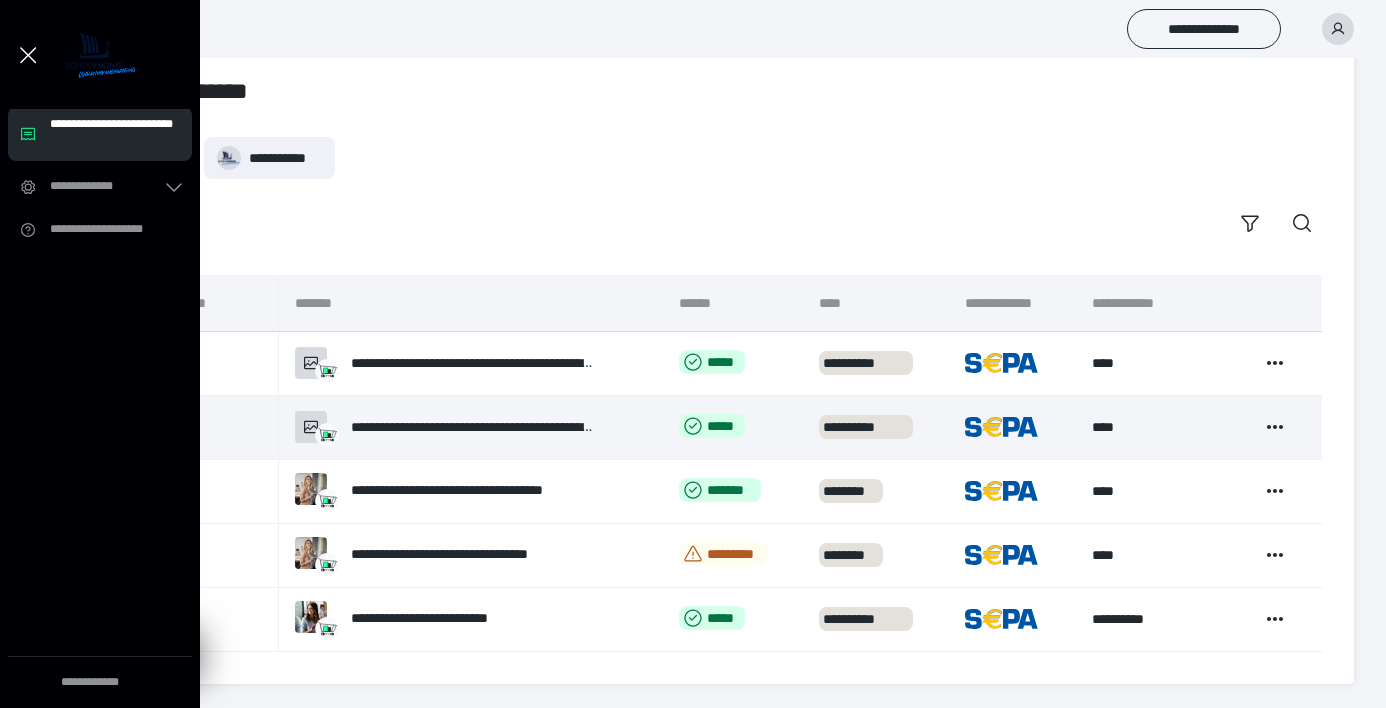 scroll, scrollTop: 35, scrollLeft: 0, axis: vertical 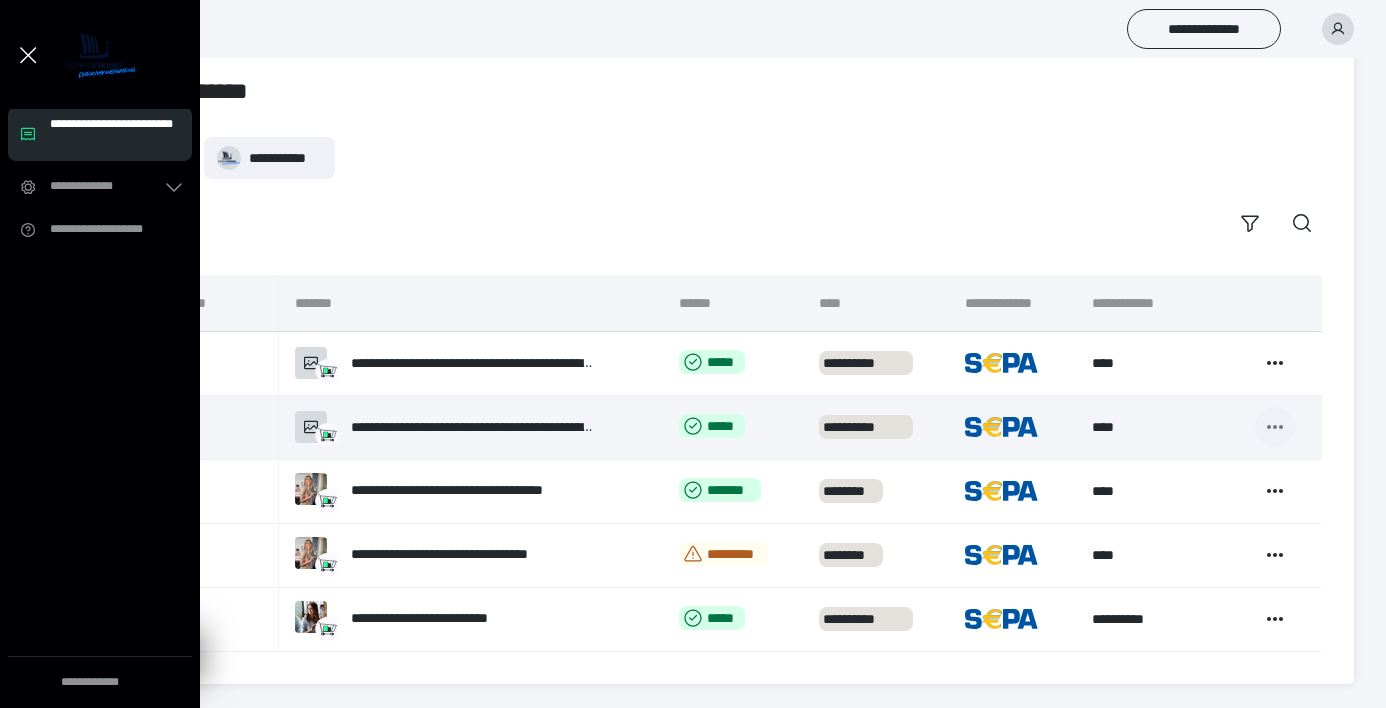 click 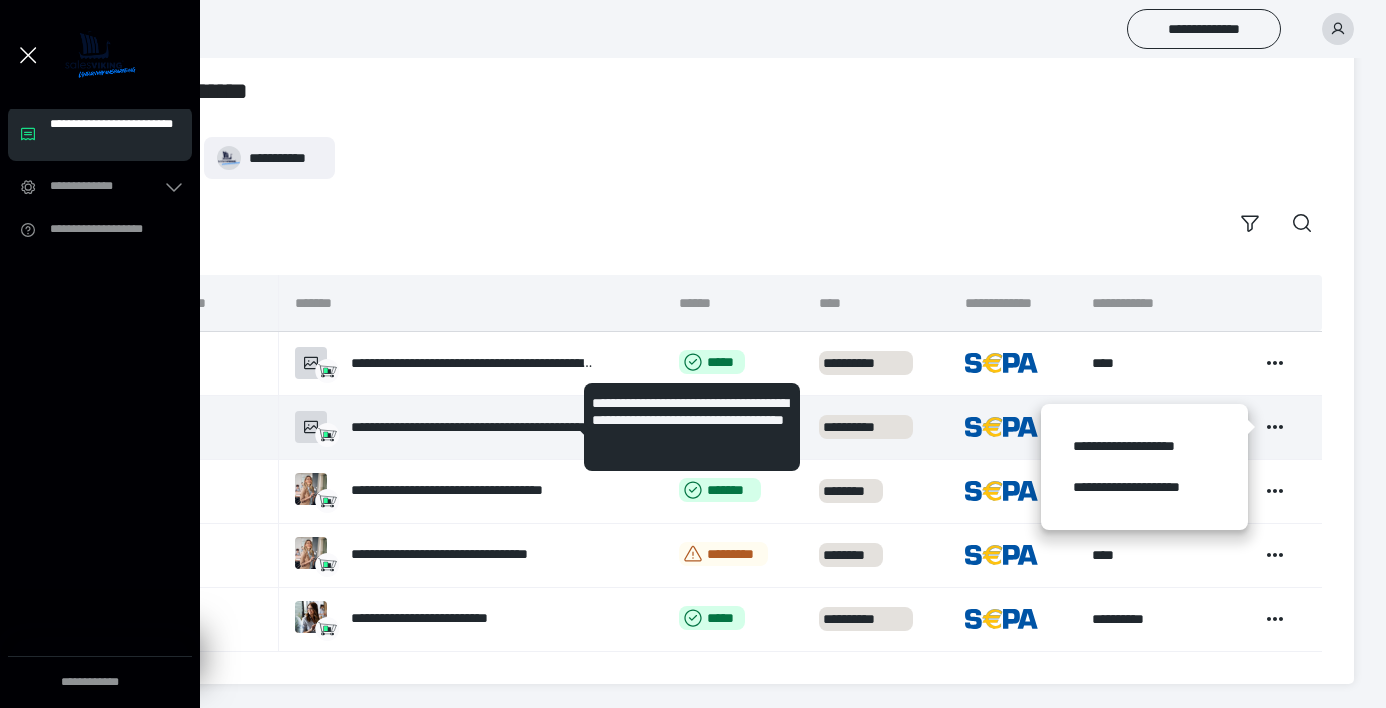 click on "**********" at bounding box center (473, 427) 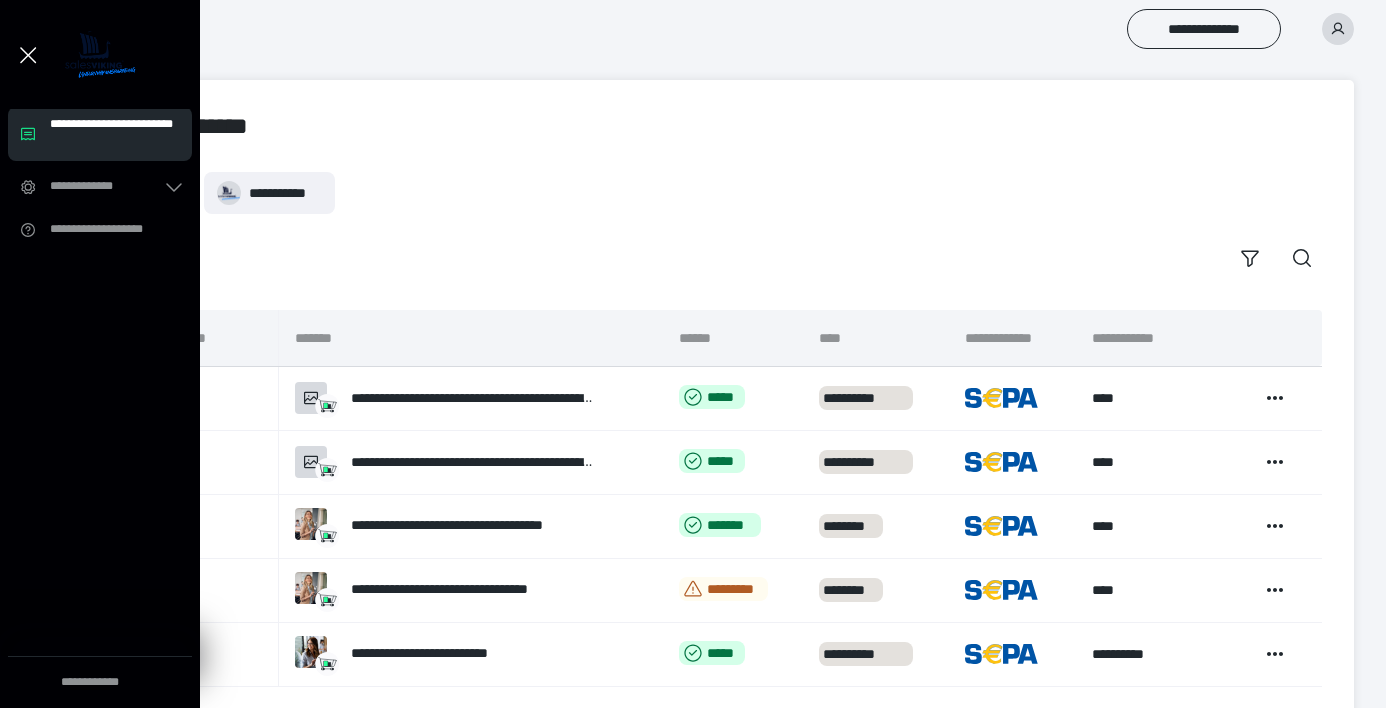 scroll, scrollTop: 0, scrollLeft: 0, axis: both 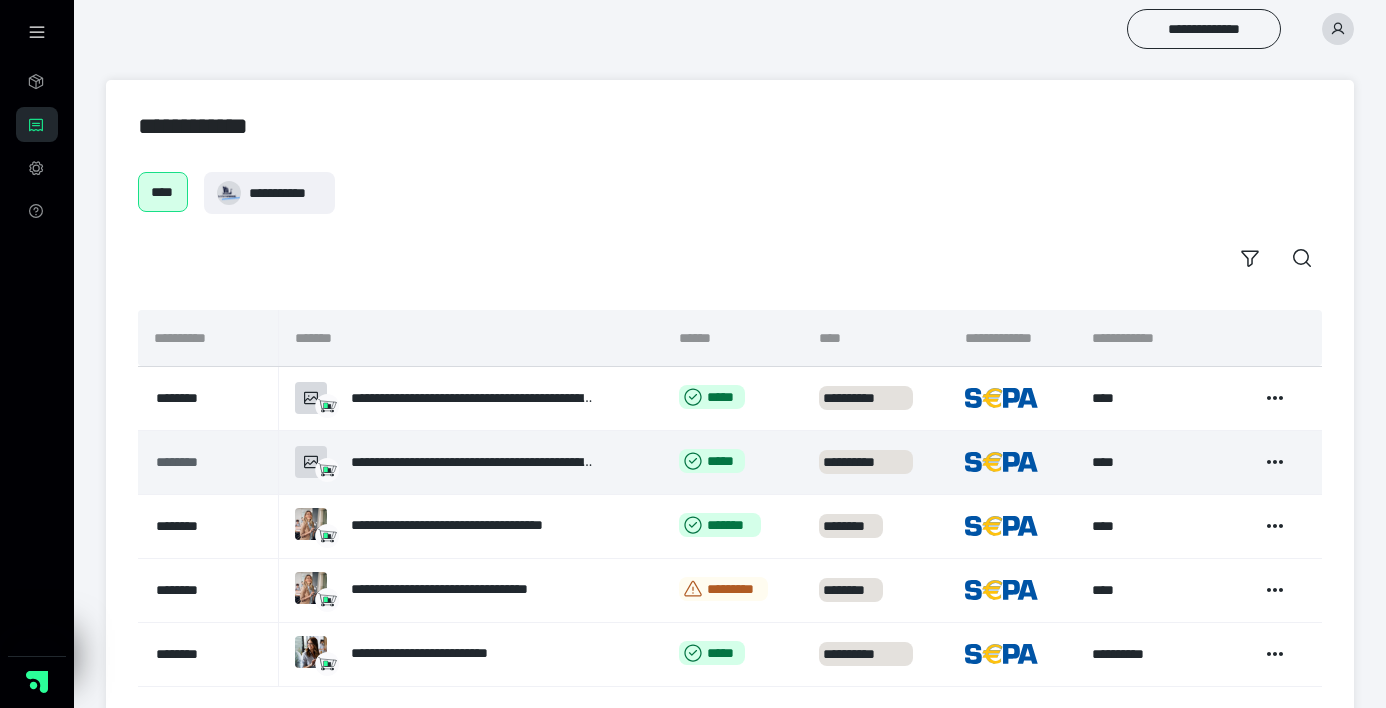 click on "********" at bounding box center (200, 462) 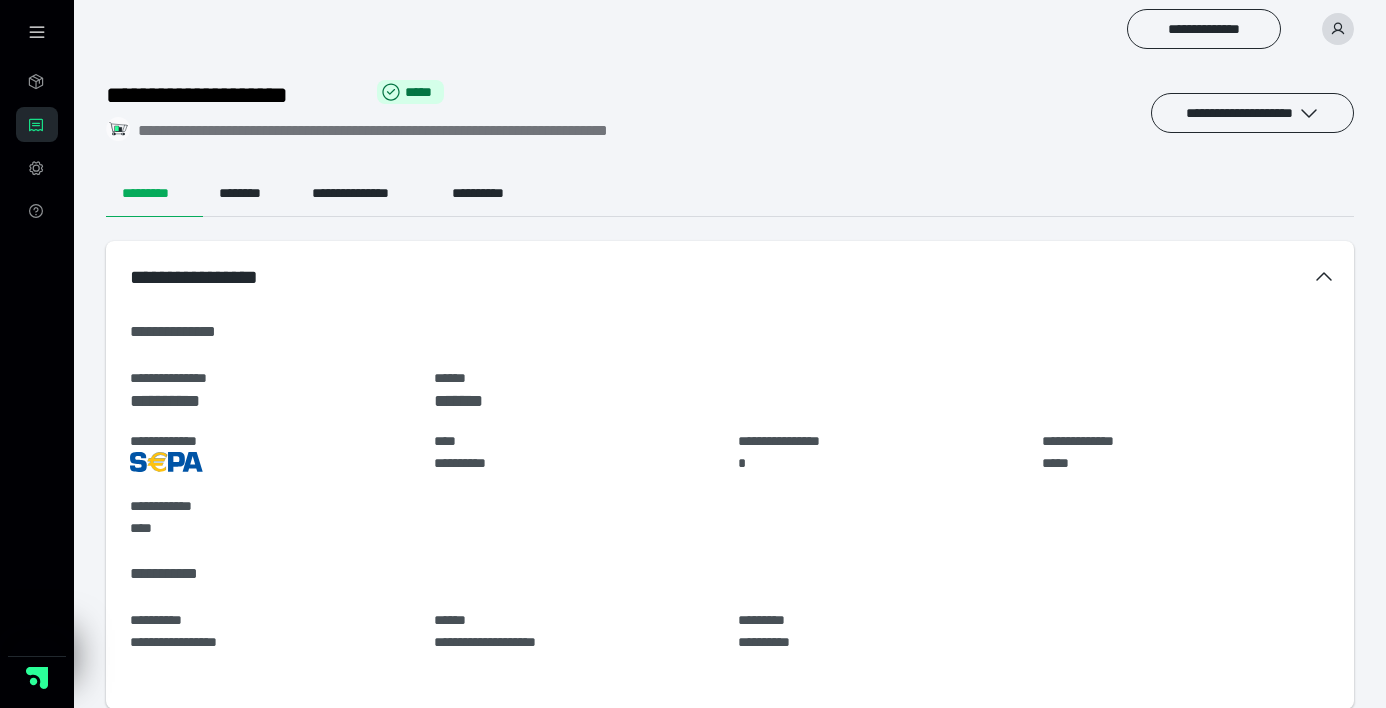 scroll, scrollTop: 121, scrollLeft: 0, axis: vertical 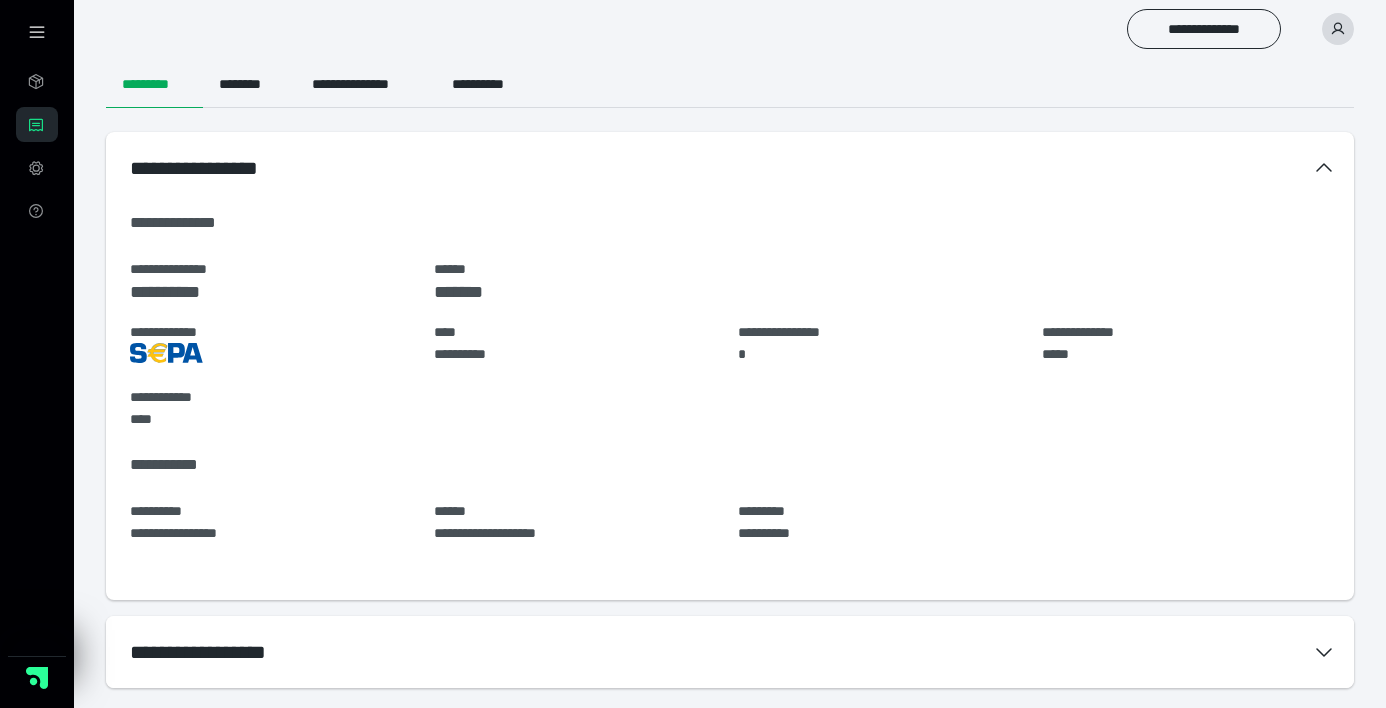 click on "**********" at bounding box center (730, 652) 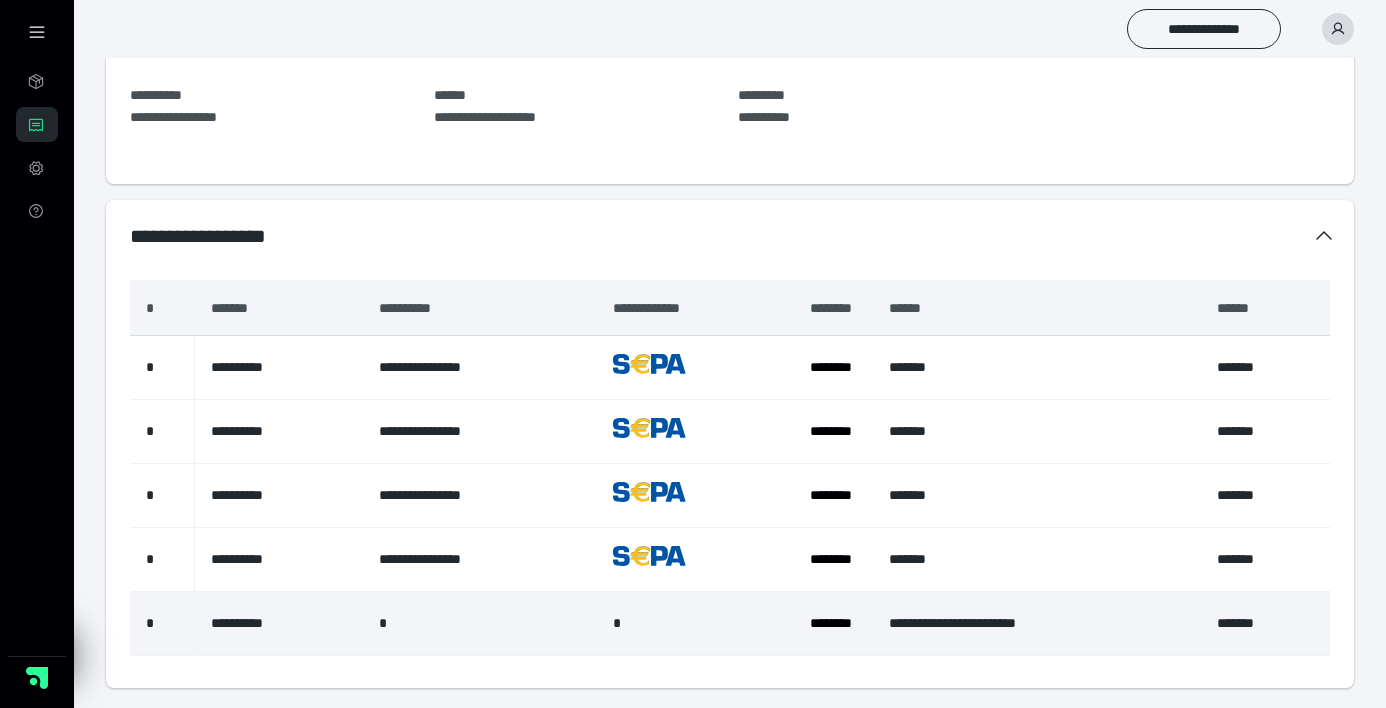 scroll, scrollTop: 525, scrollLeft: 0, axis: vertical 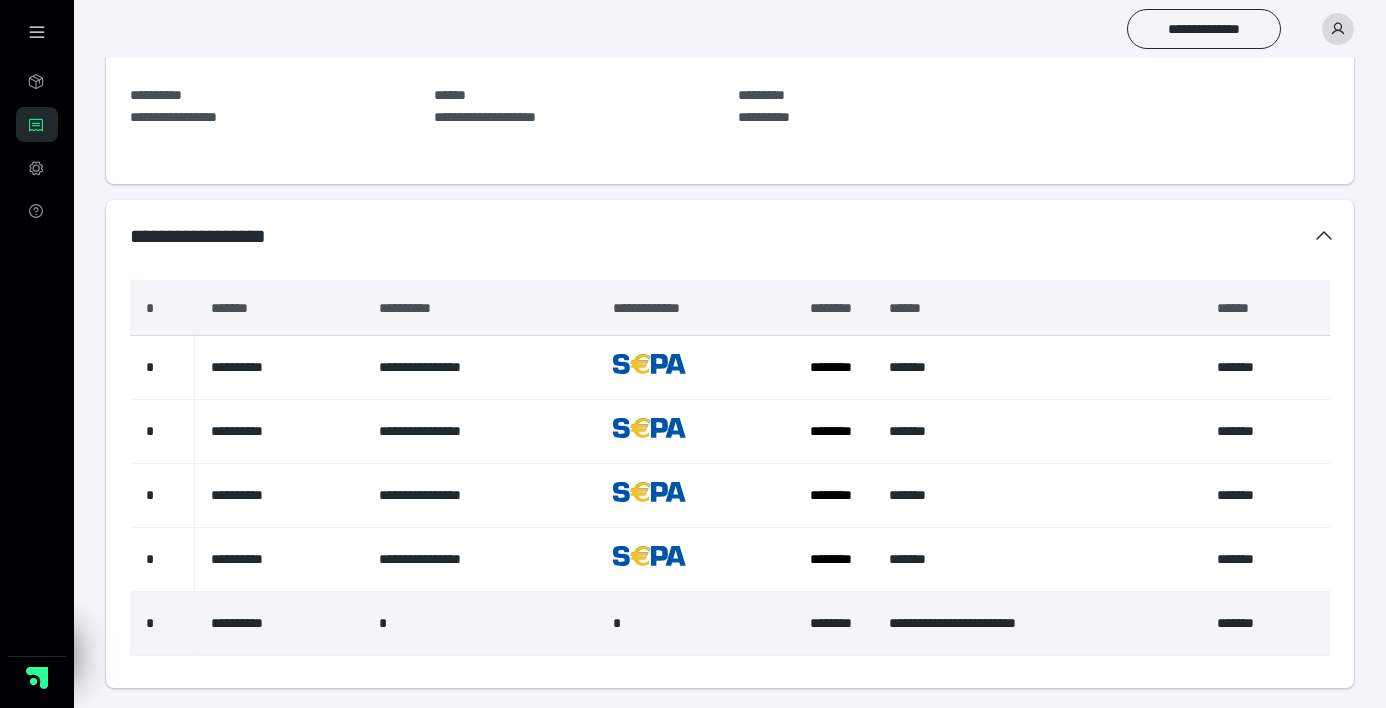 click on "********" at bounding box center (831, 623) 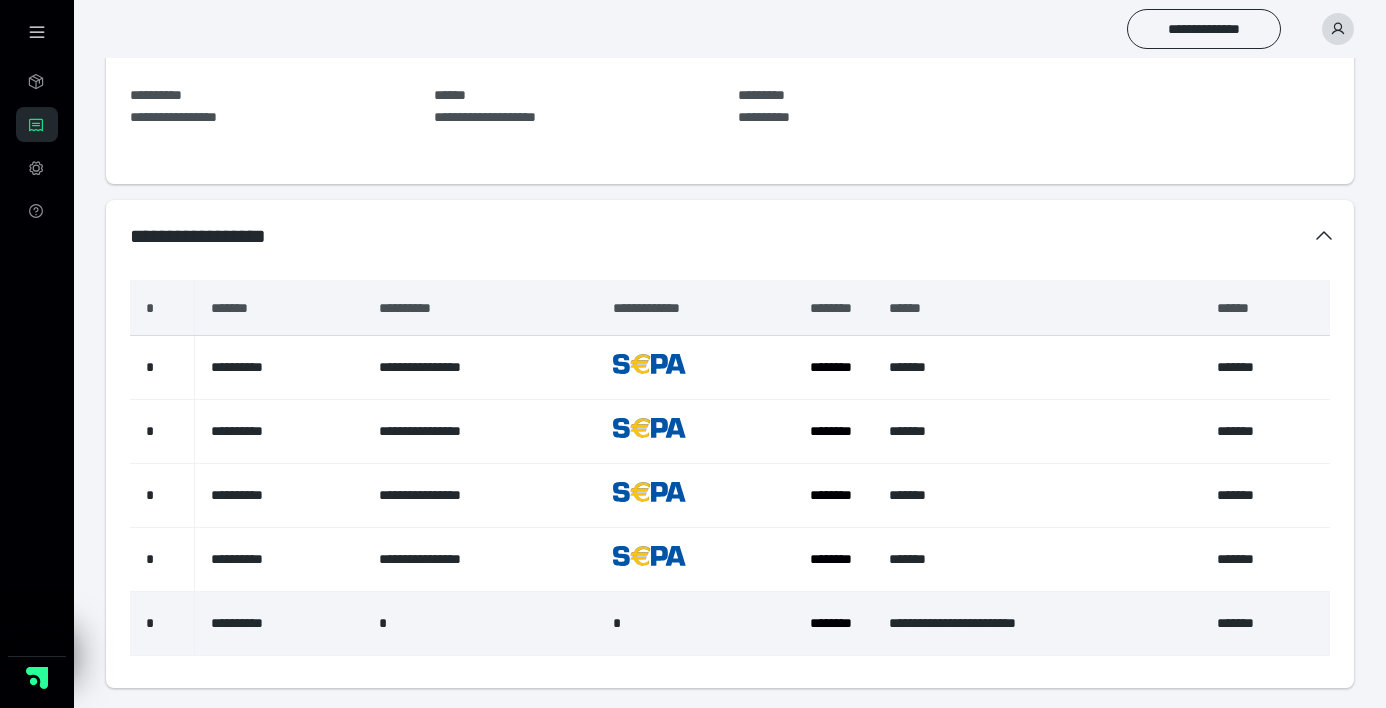 click on "**********" at bounding box center (279, 624) 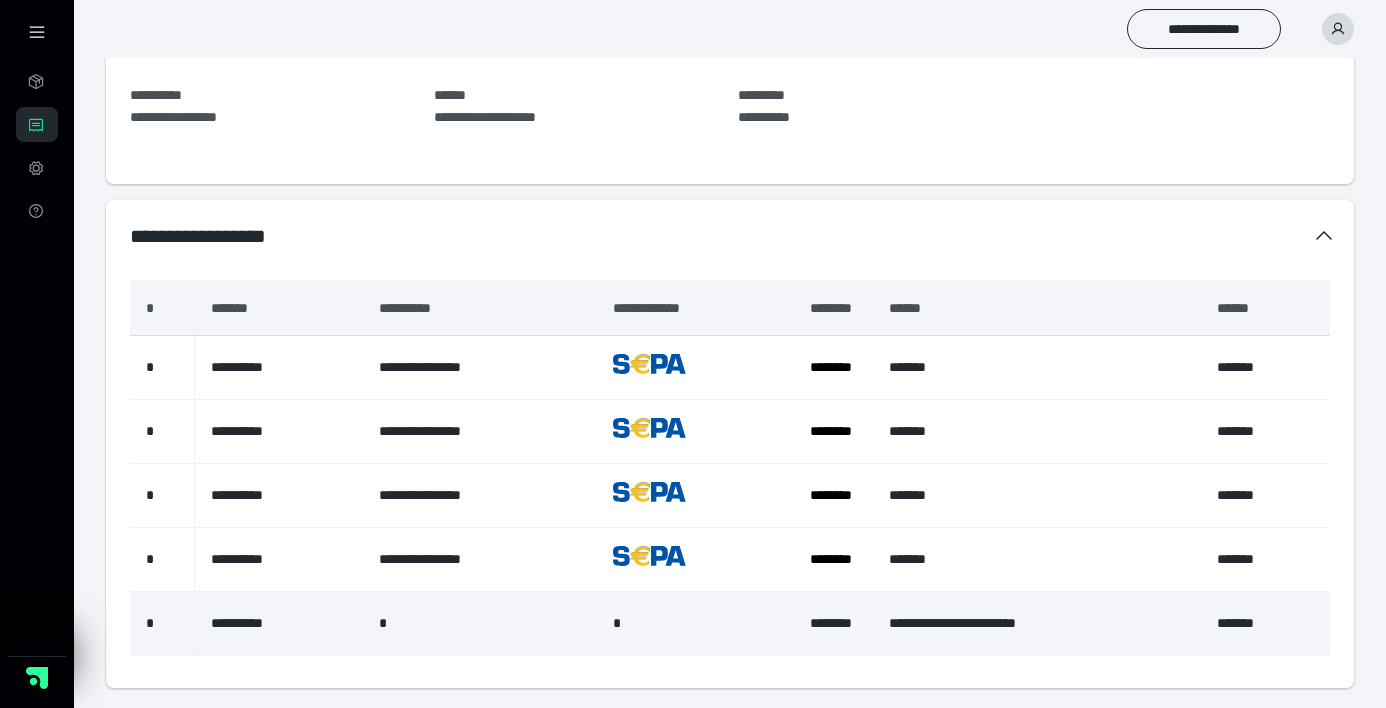 click on "********" at bounding box center (831, 623) 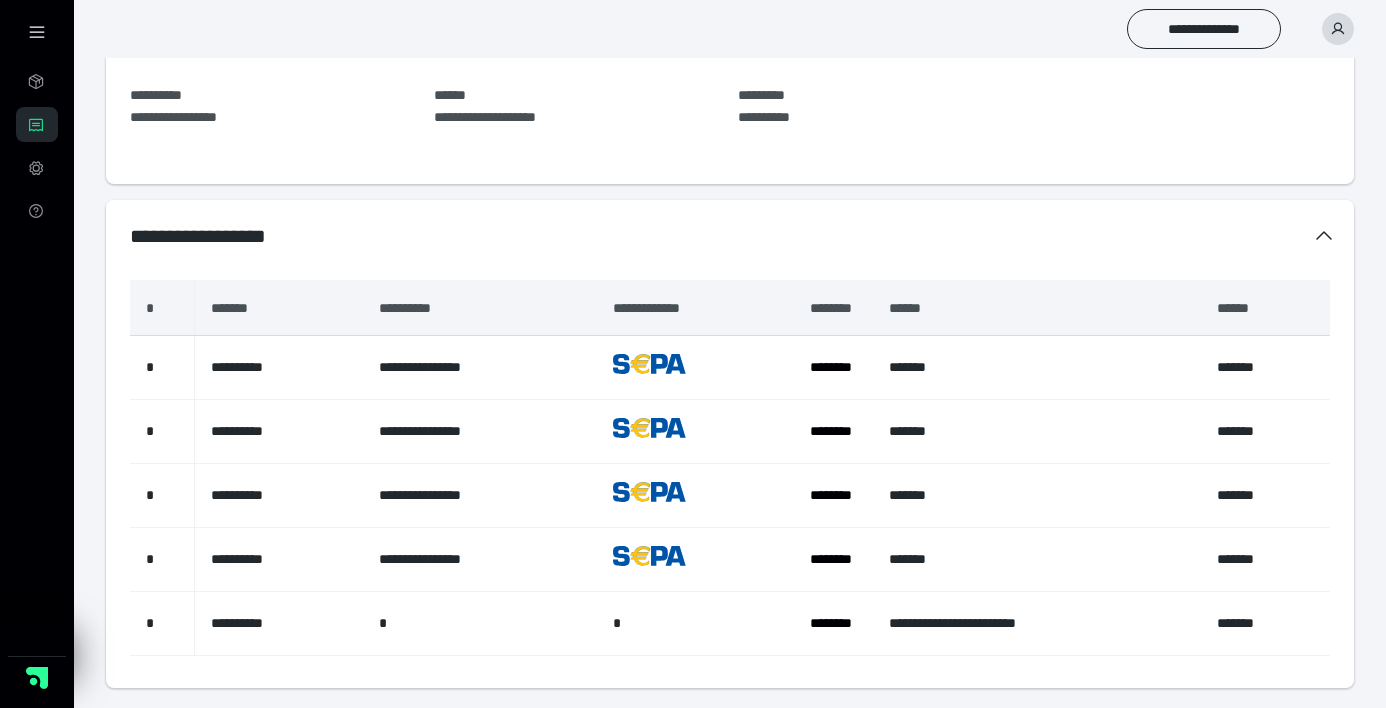 click 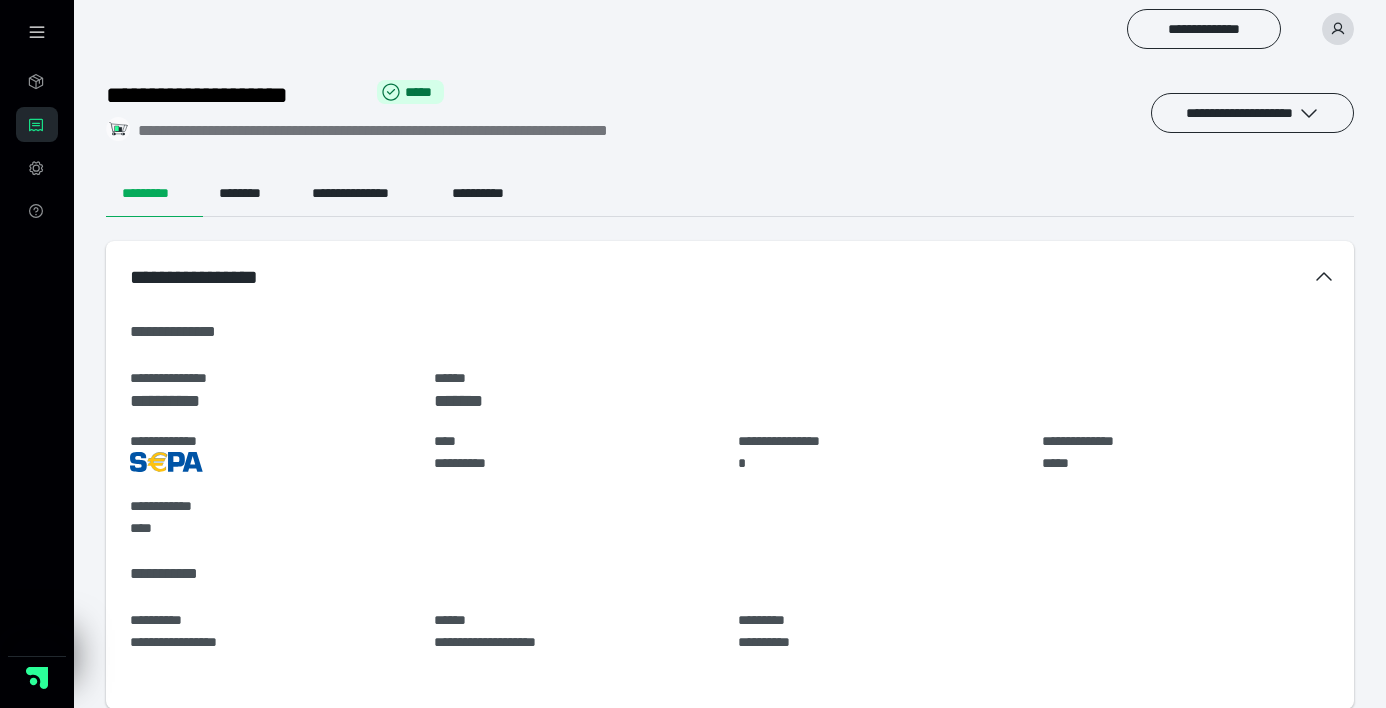 scroll, scrollTop: 0, scrollLeft: 0, axis: both 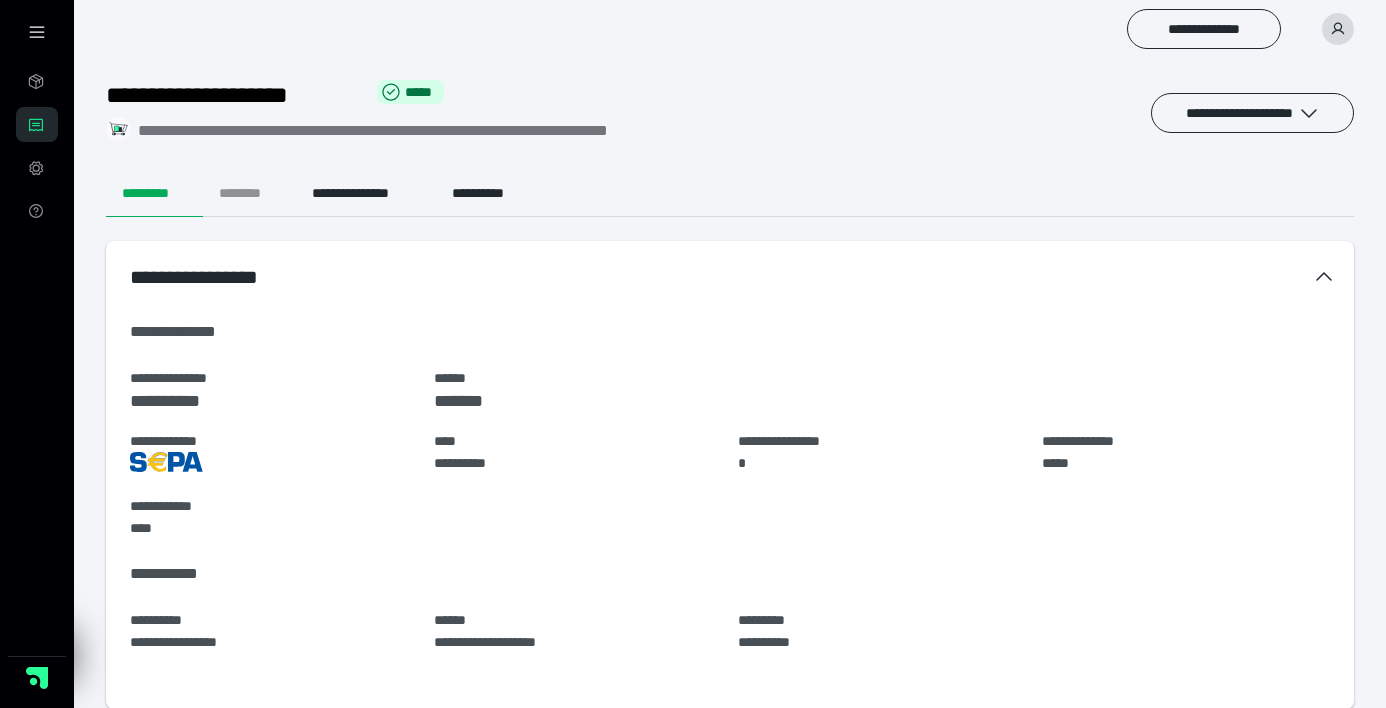 click on "********" at bounding box center [249, 193] 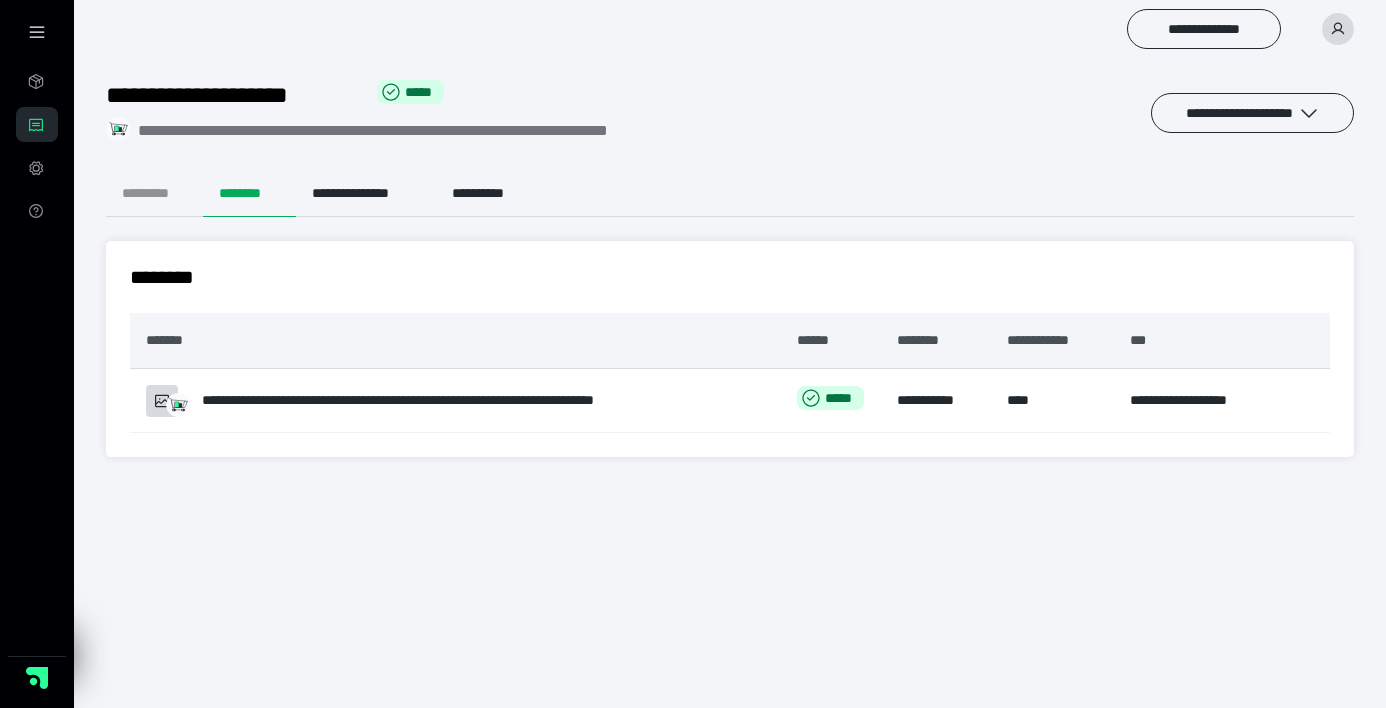click on "*********" at bounding box center (154, 193) 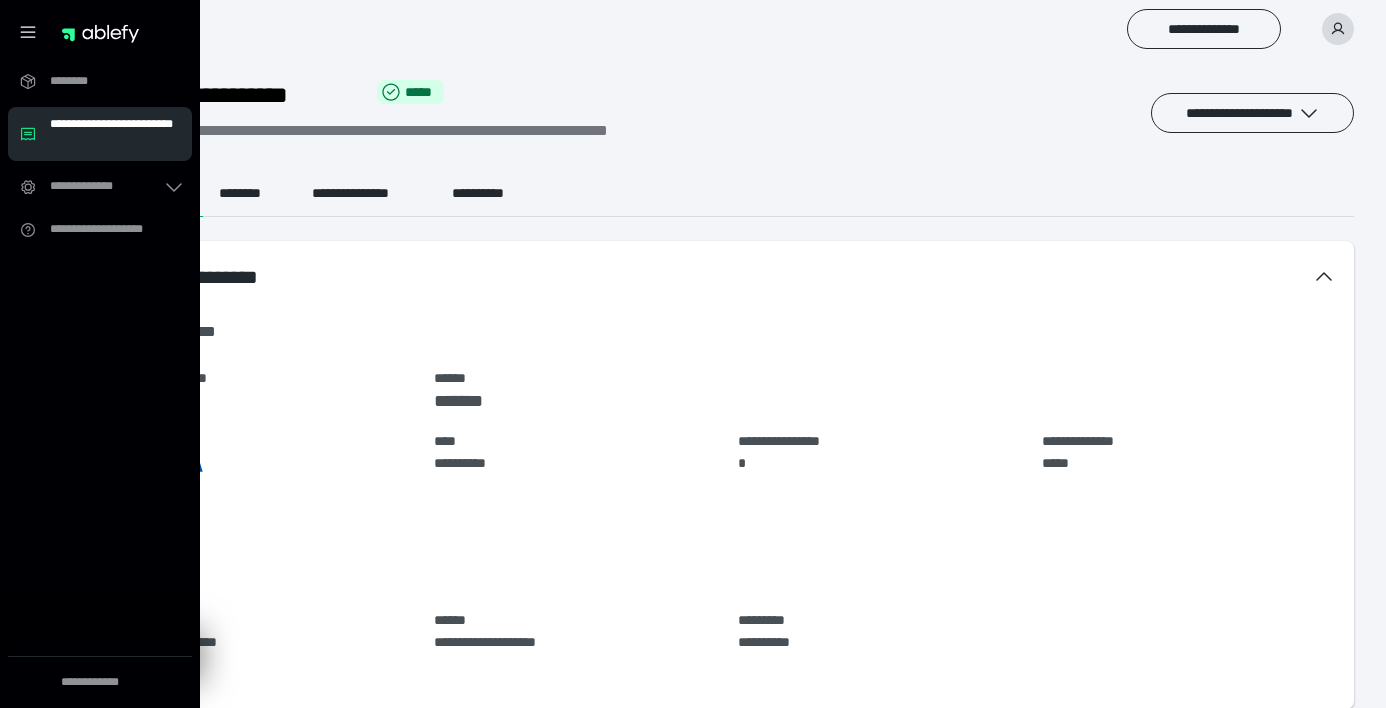 click on "**********" at bounding box center (115, 134) 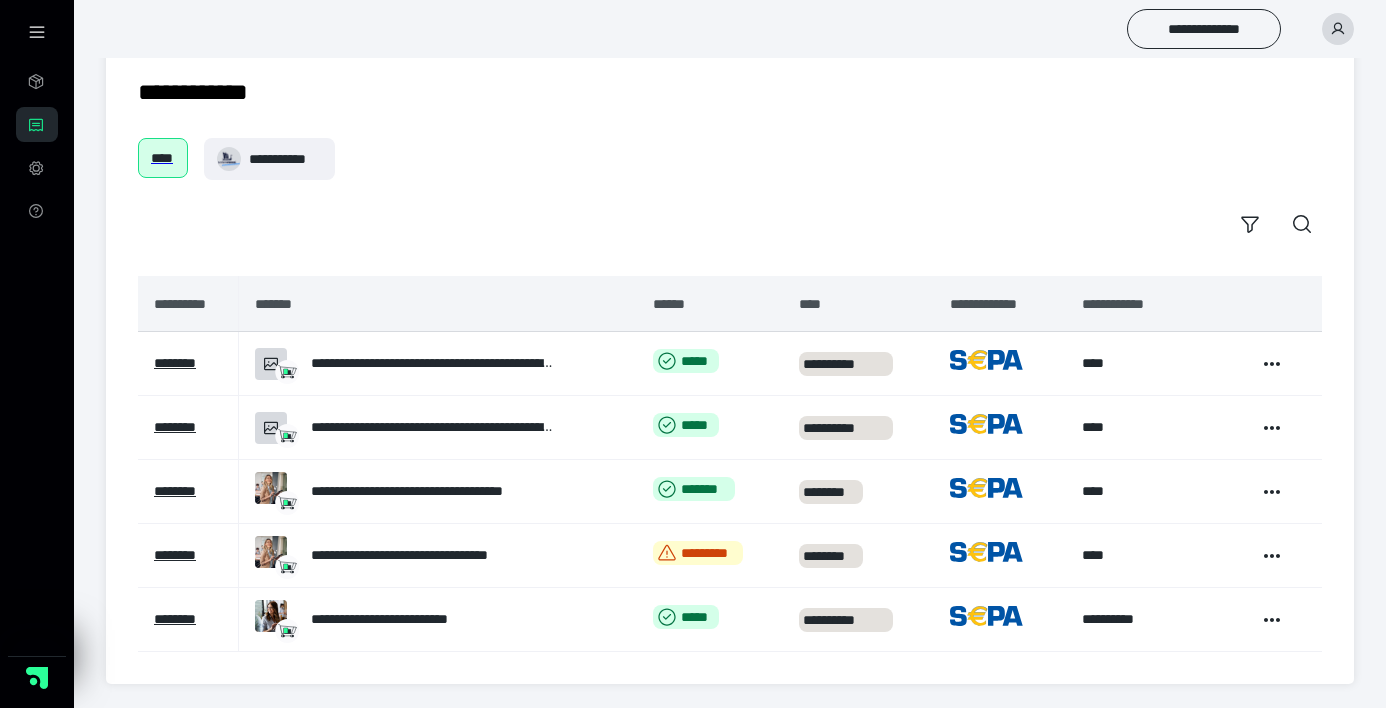 scroll, scrollTop: 34, scrollLeft: 0, axis: vertical 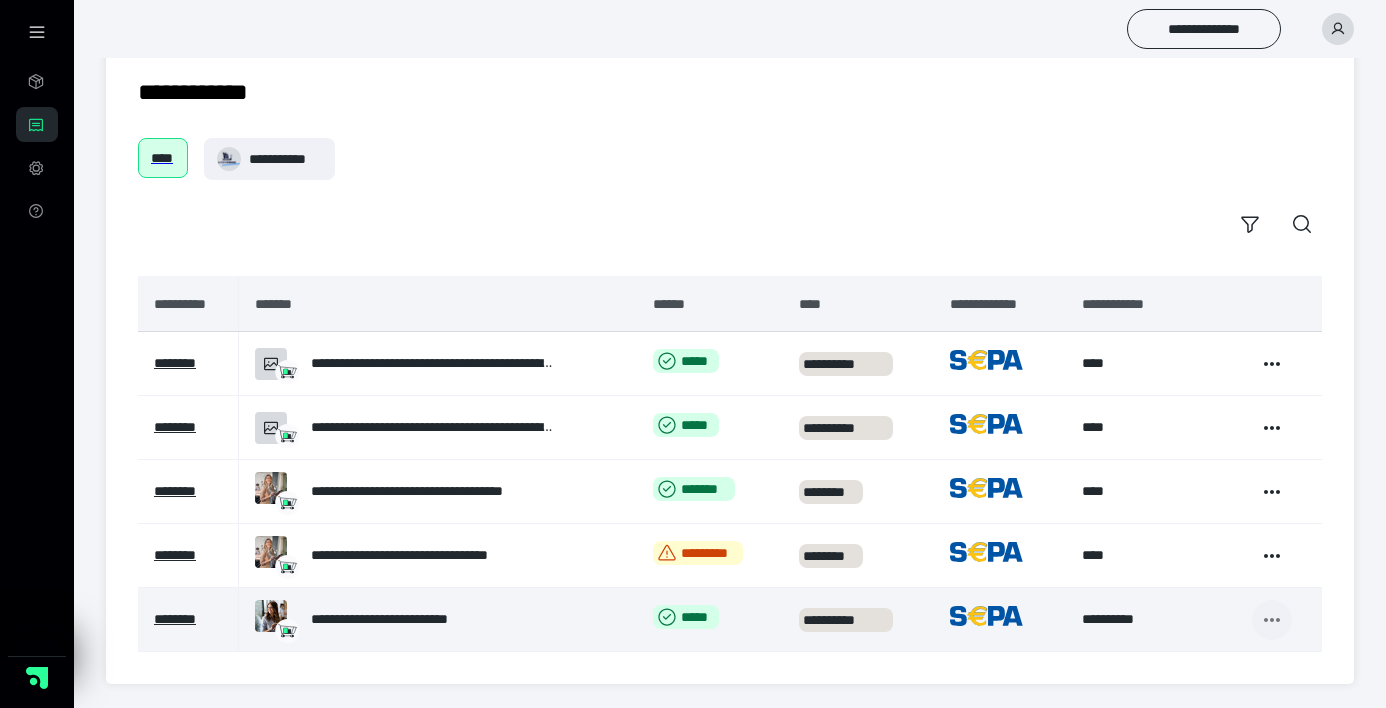 click 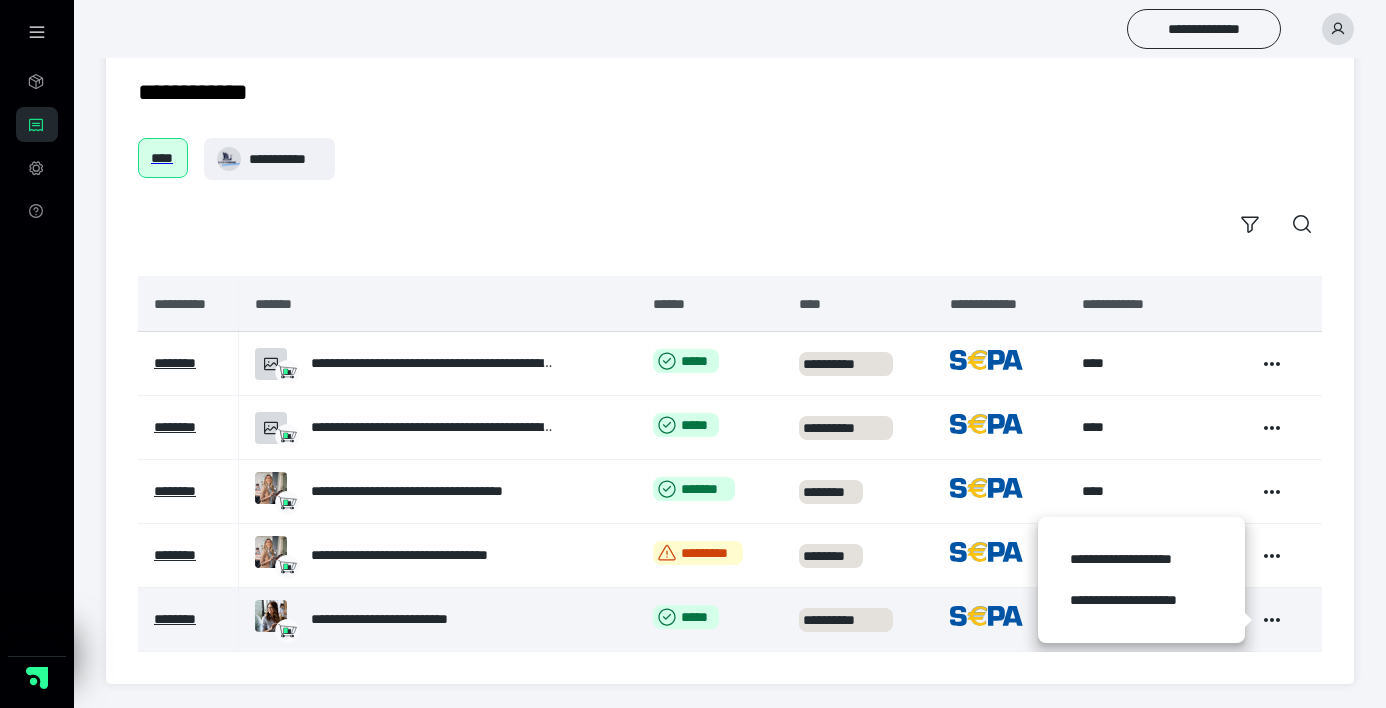click on "**********" at bounding box center (405, 619) 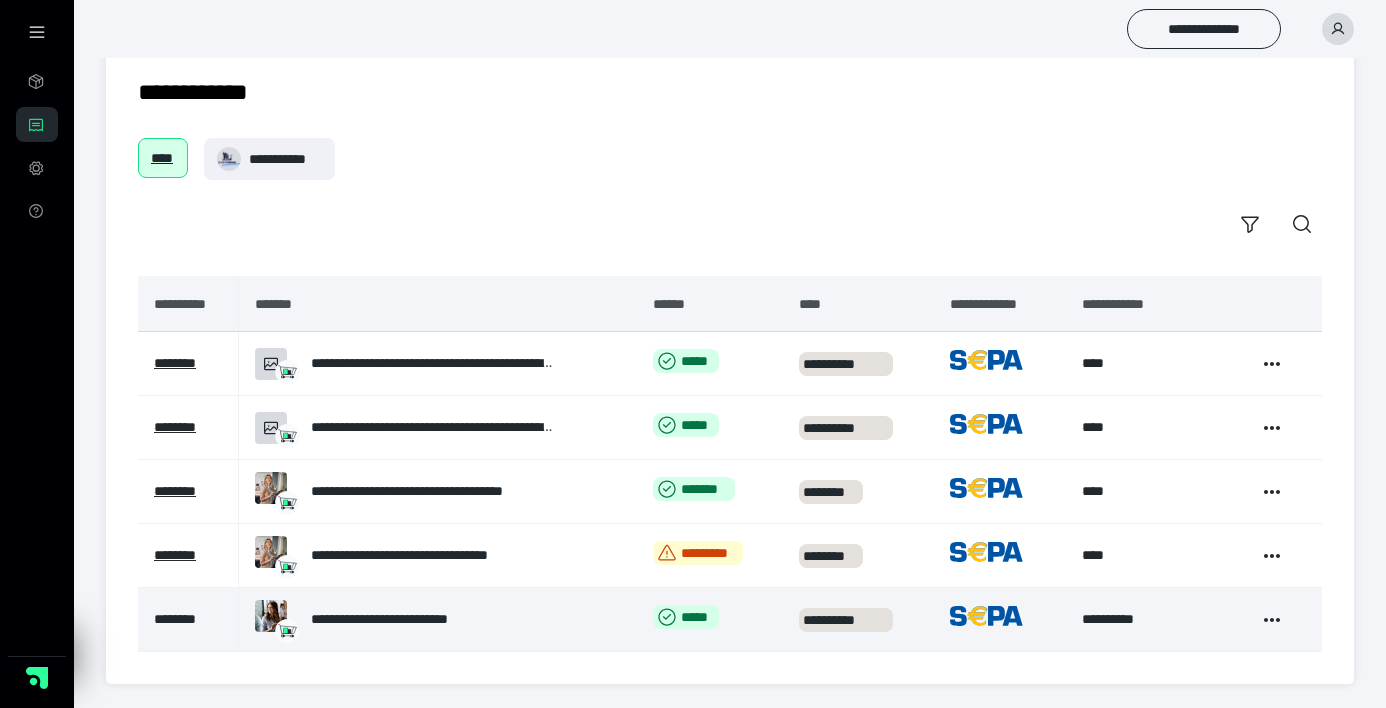 click on "********" at bounding box center (175, 619) 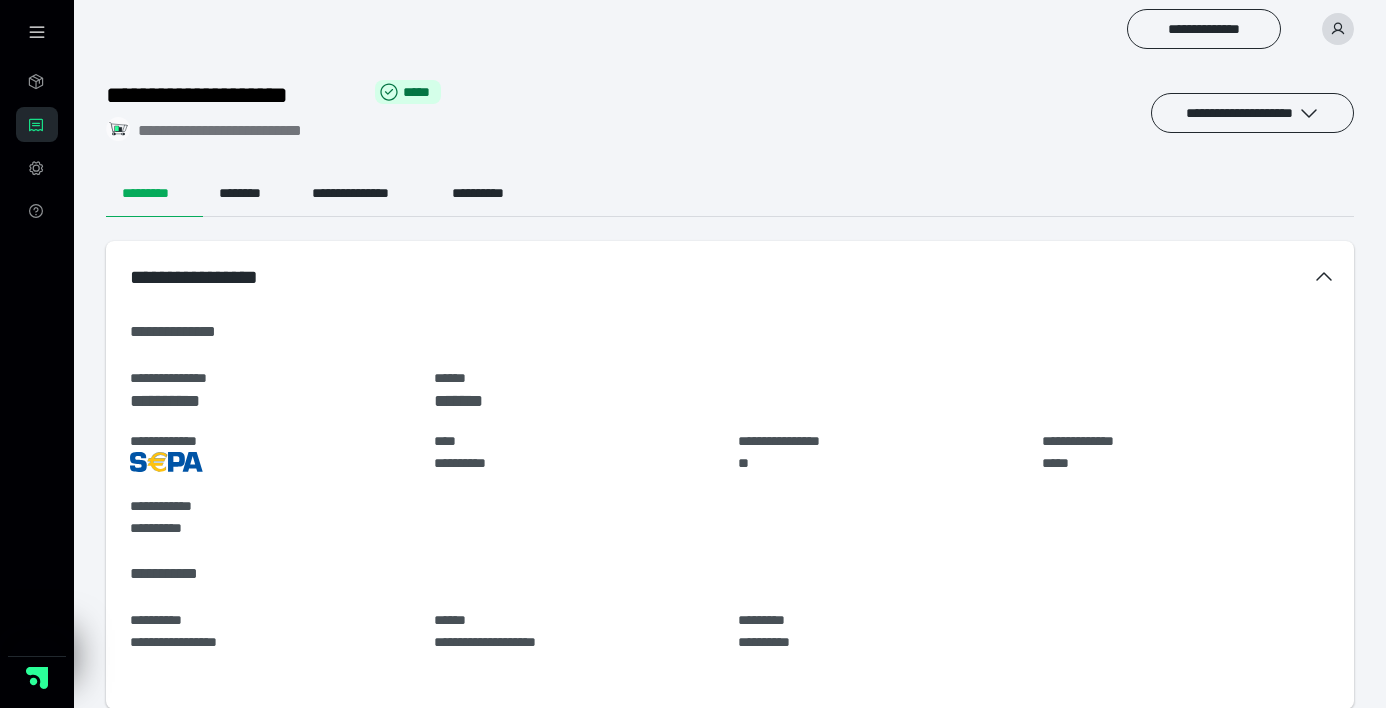 scroll, scrollTop: 0, scrollLeft: 0, axis: both 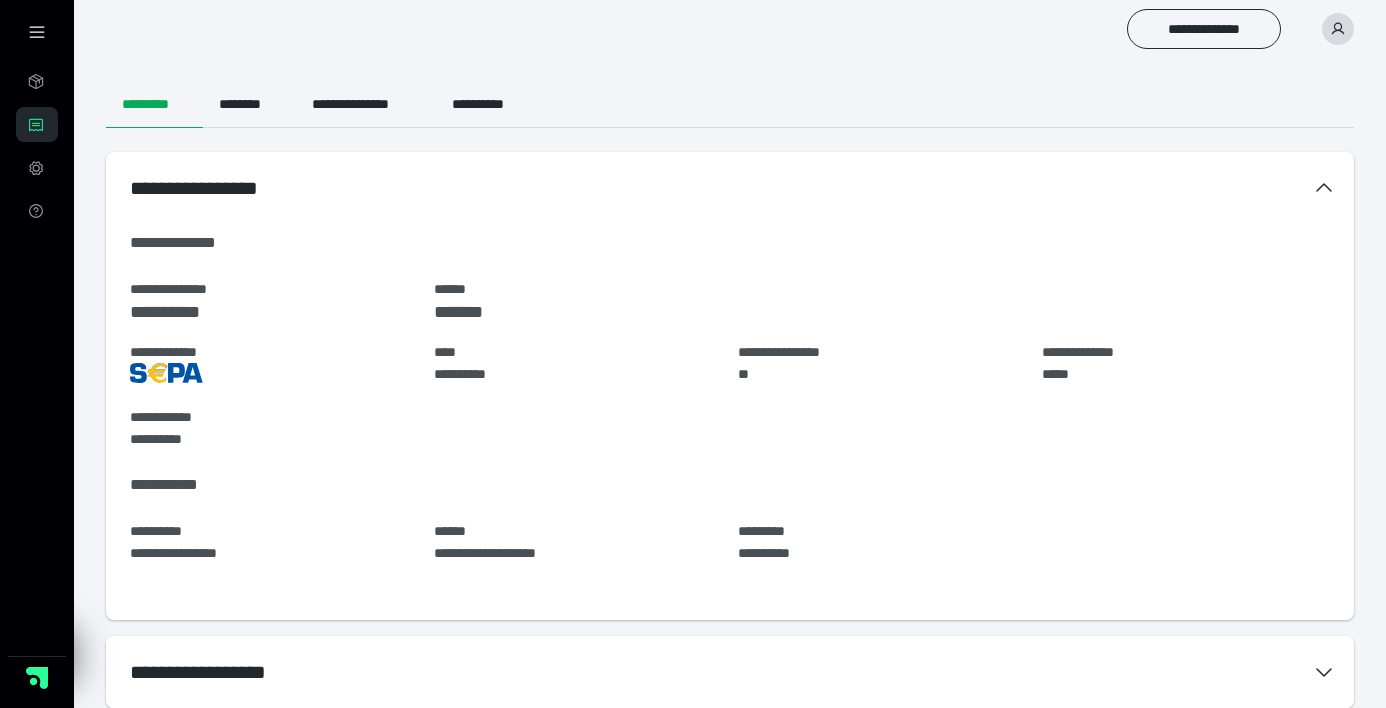 click 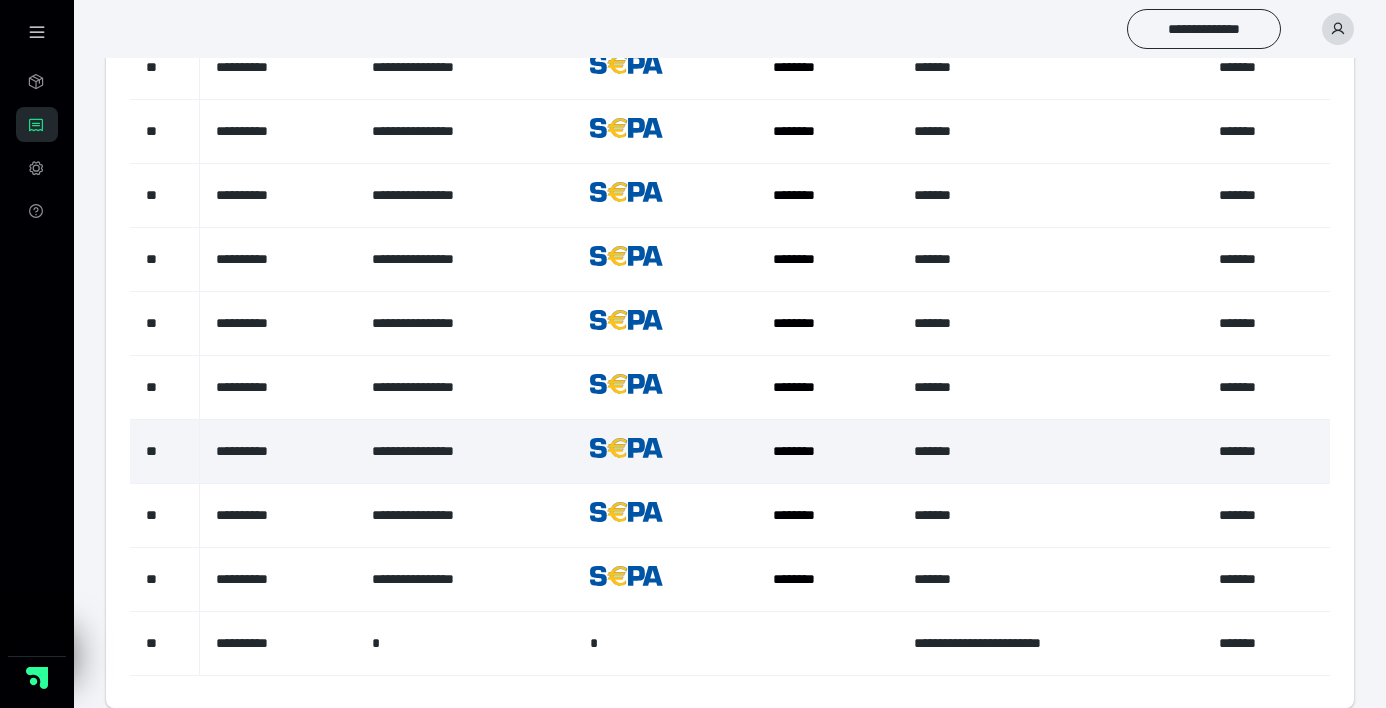 scroll, scrollTop: 1933, scrollLeft: 0, axis: vertical 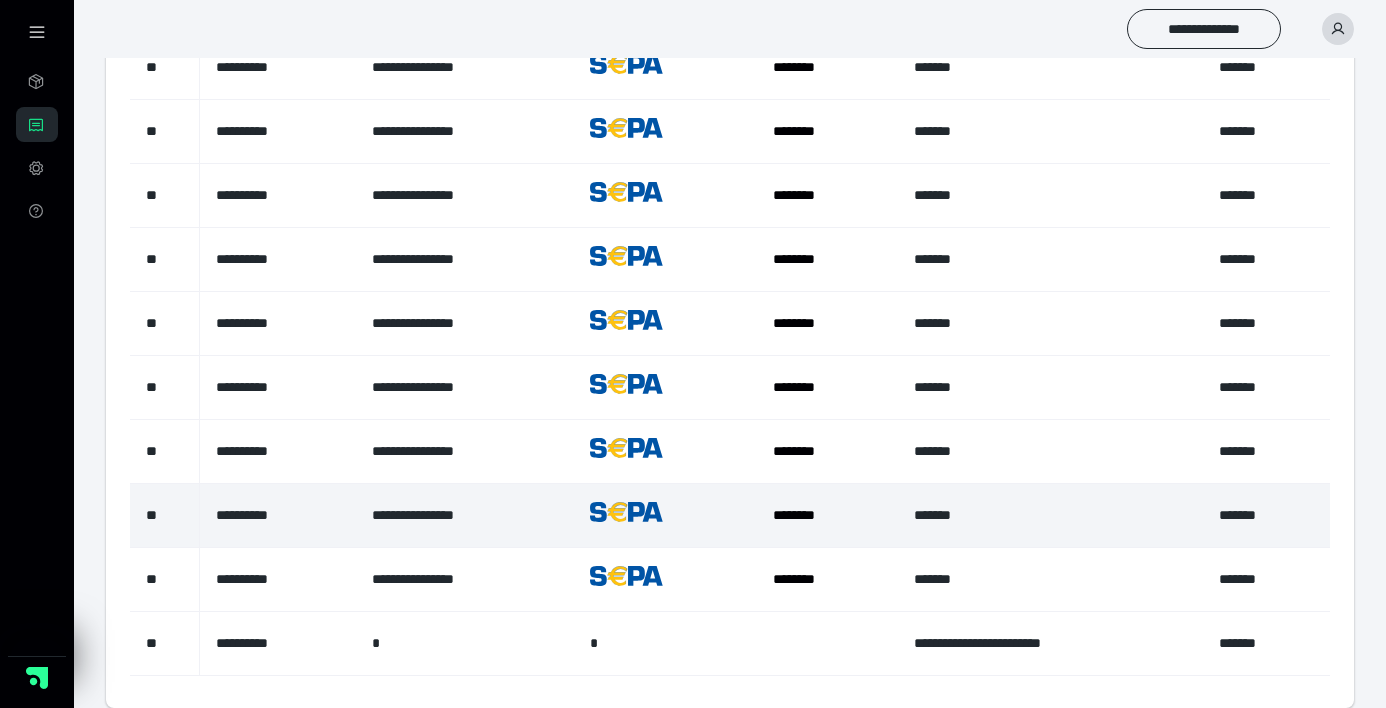 click on "**********" at bounding box center (278, 516) 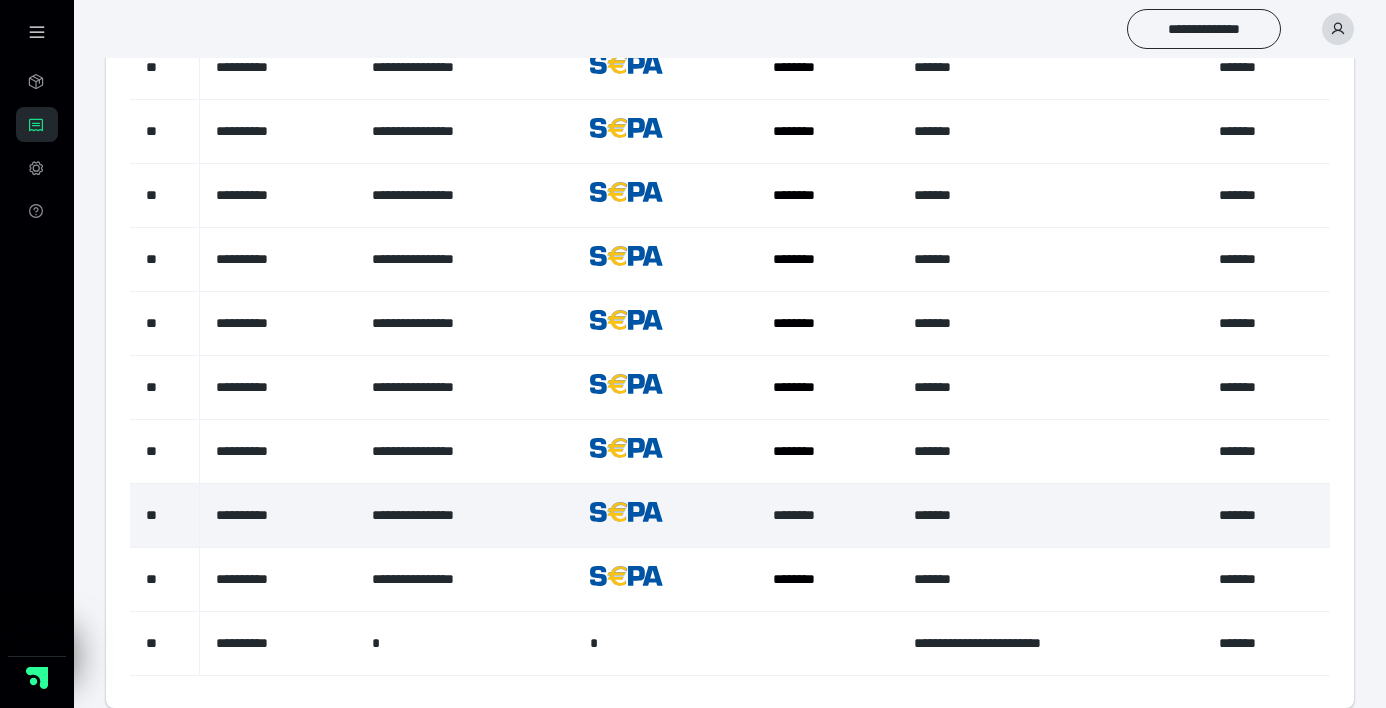 click on "********" at bounding box center [794, 515] 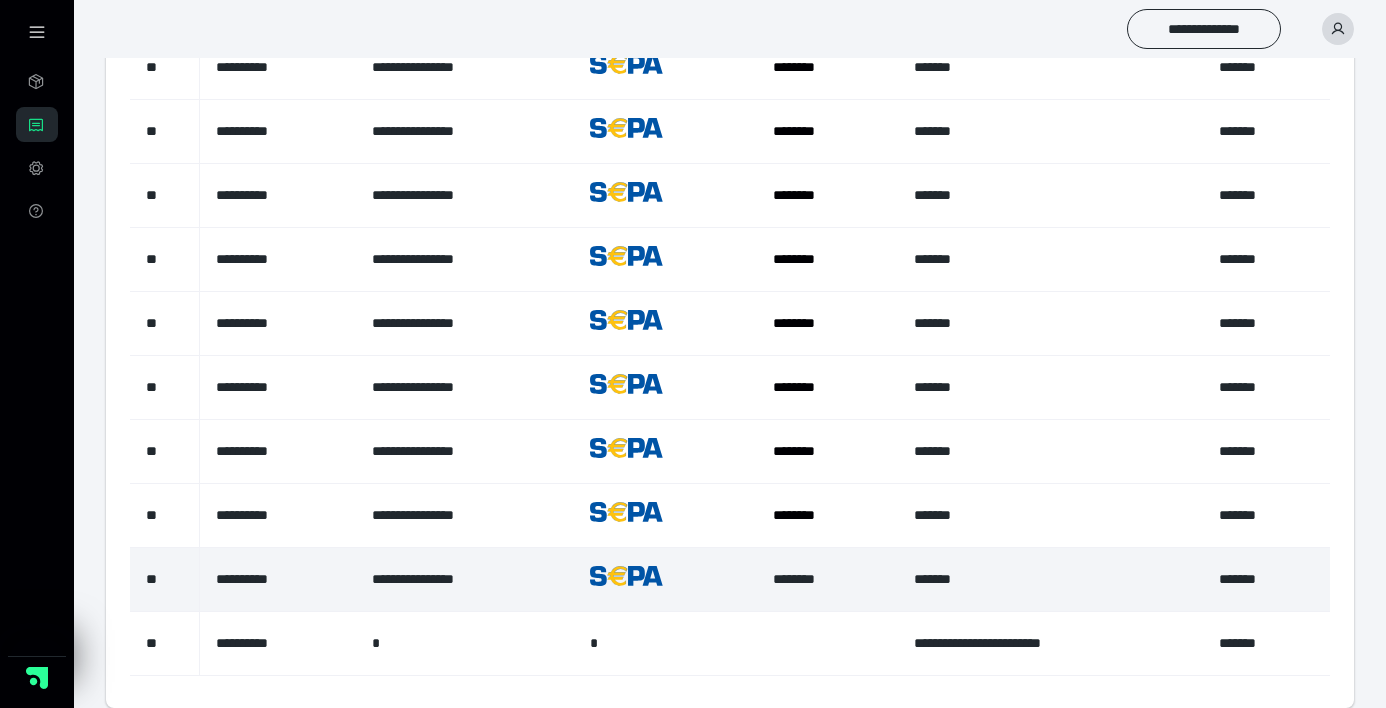 click on "********" at bounding box center (794, 579) 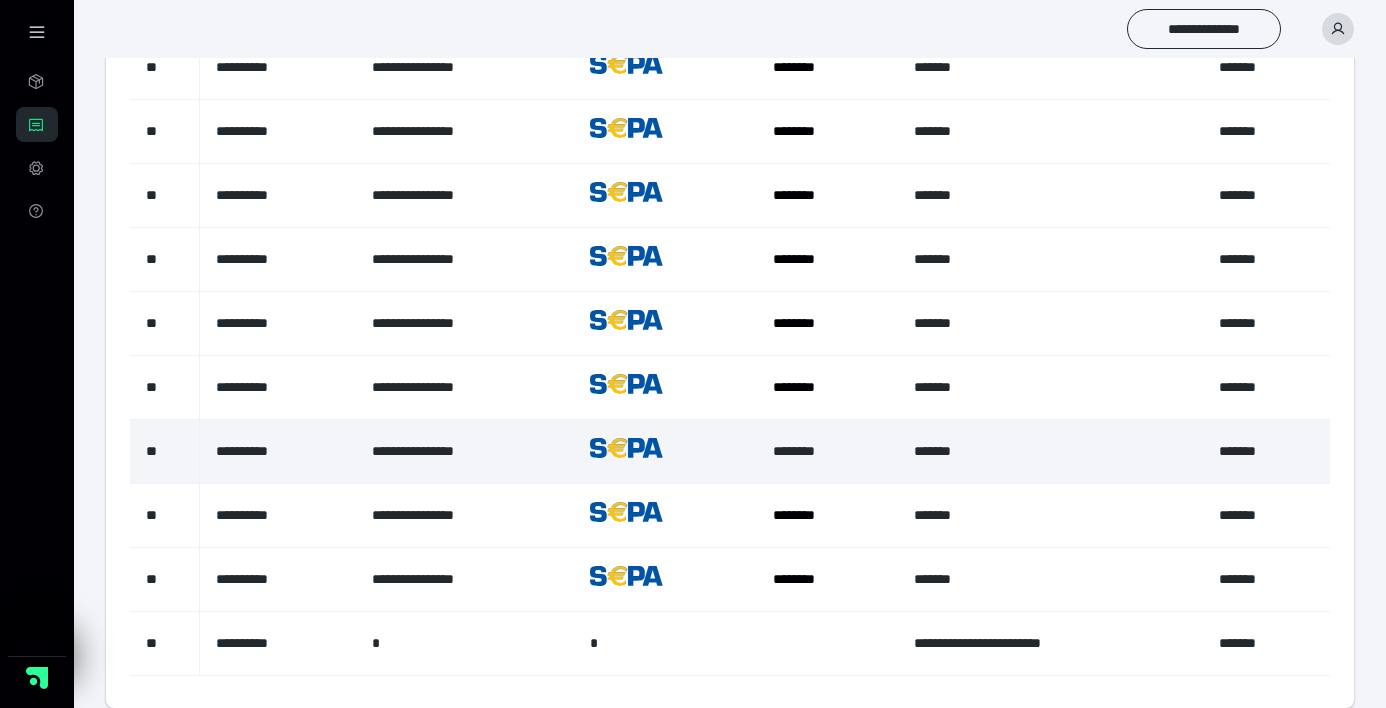 click on "********" at bounding box center [794, 451] 